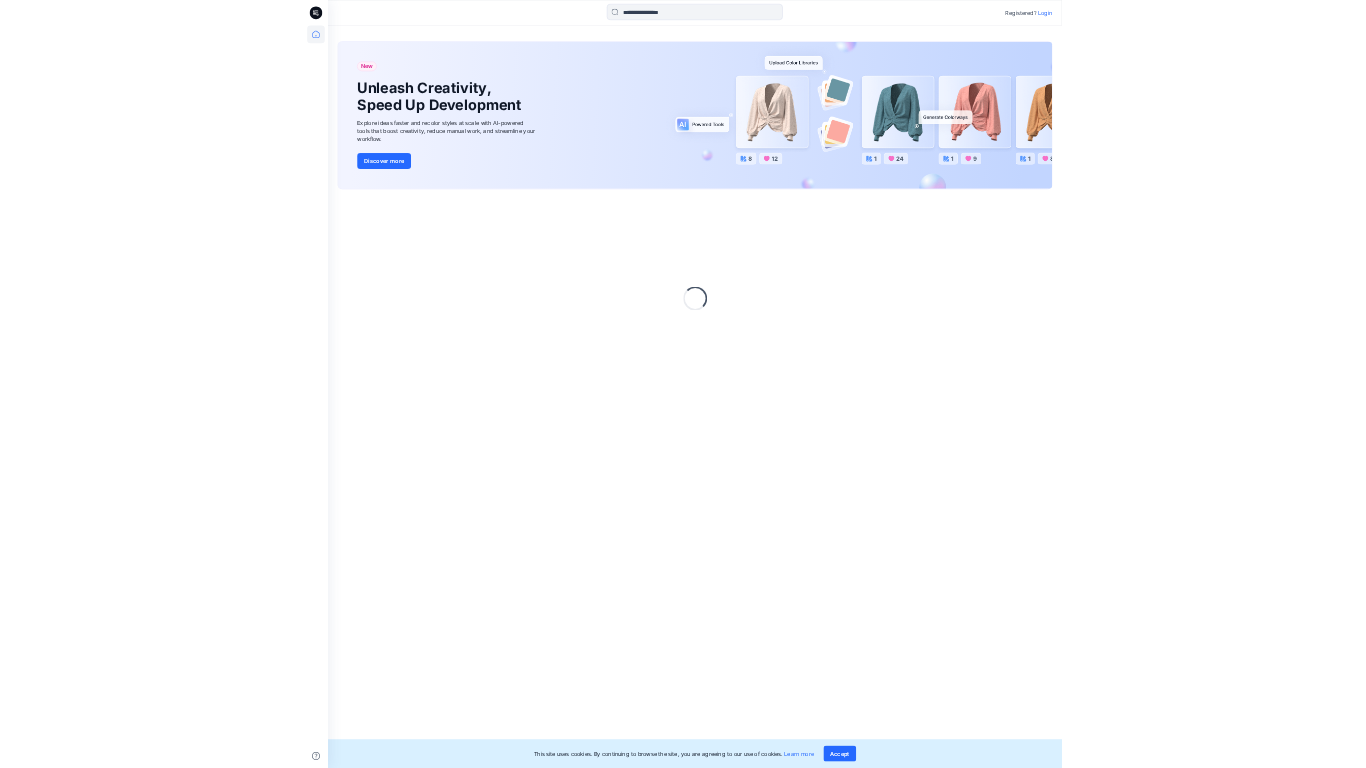scroll, scrollTop: 0, scrollLeft: 0, axis: both 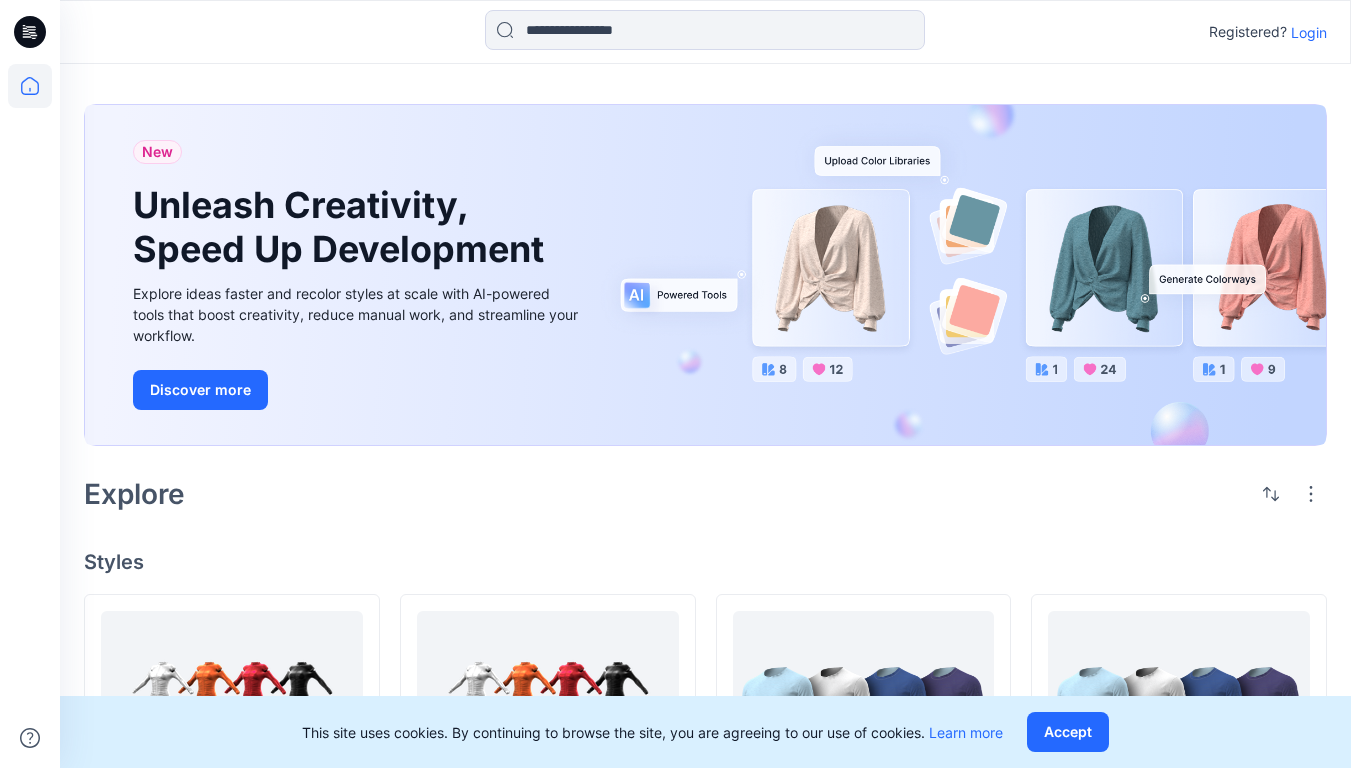 click on "Login" at bounding box center (1309, 32) 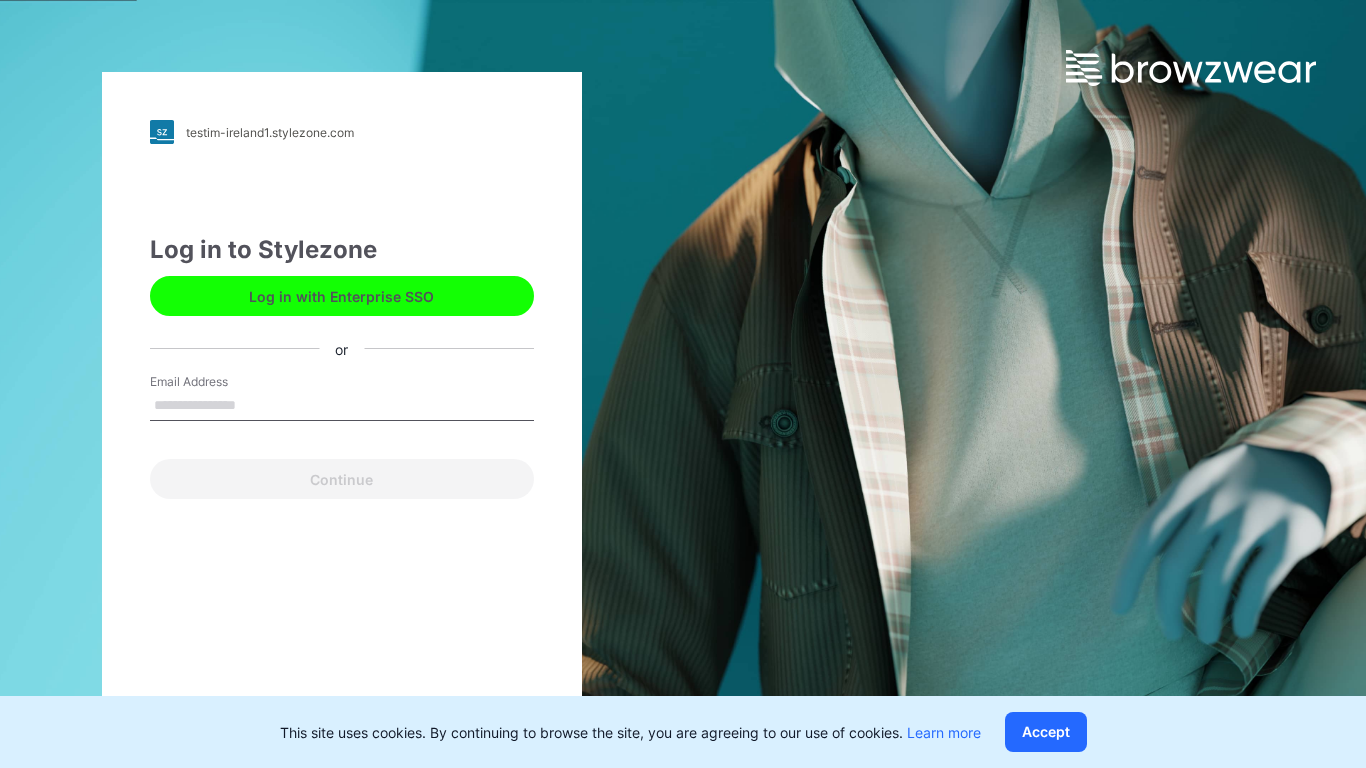 click on "Email Address" at bounding box center [342, 406] 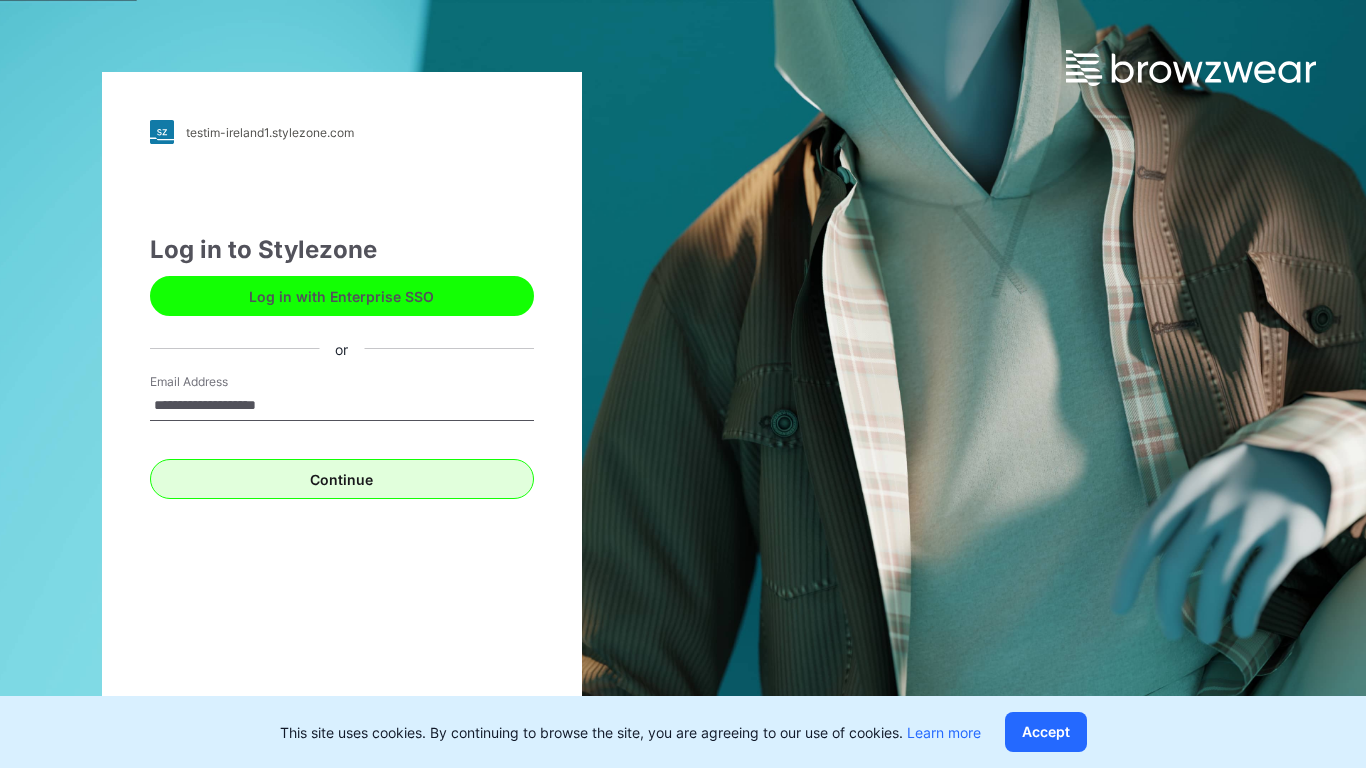 type on "**********" 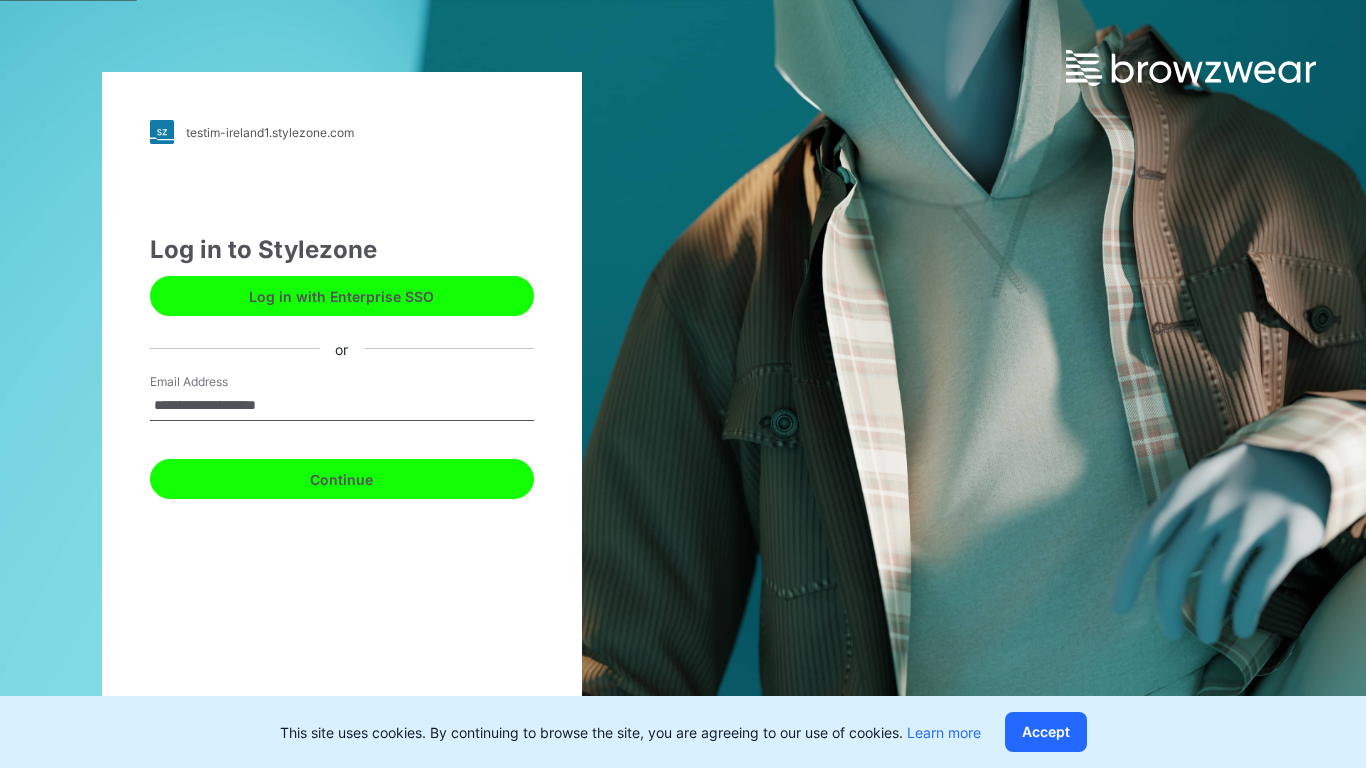 click on "Continue" at bounding box center [342, 479] 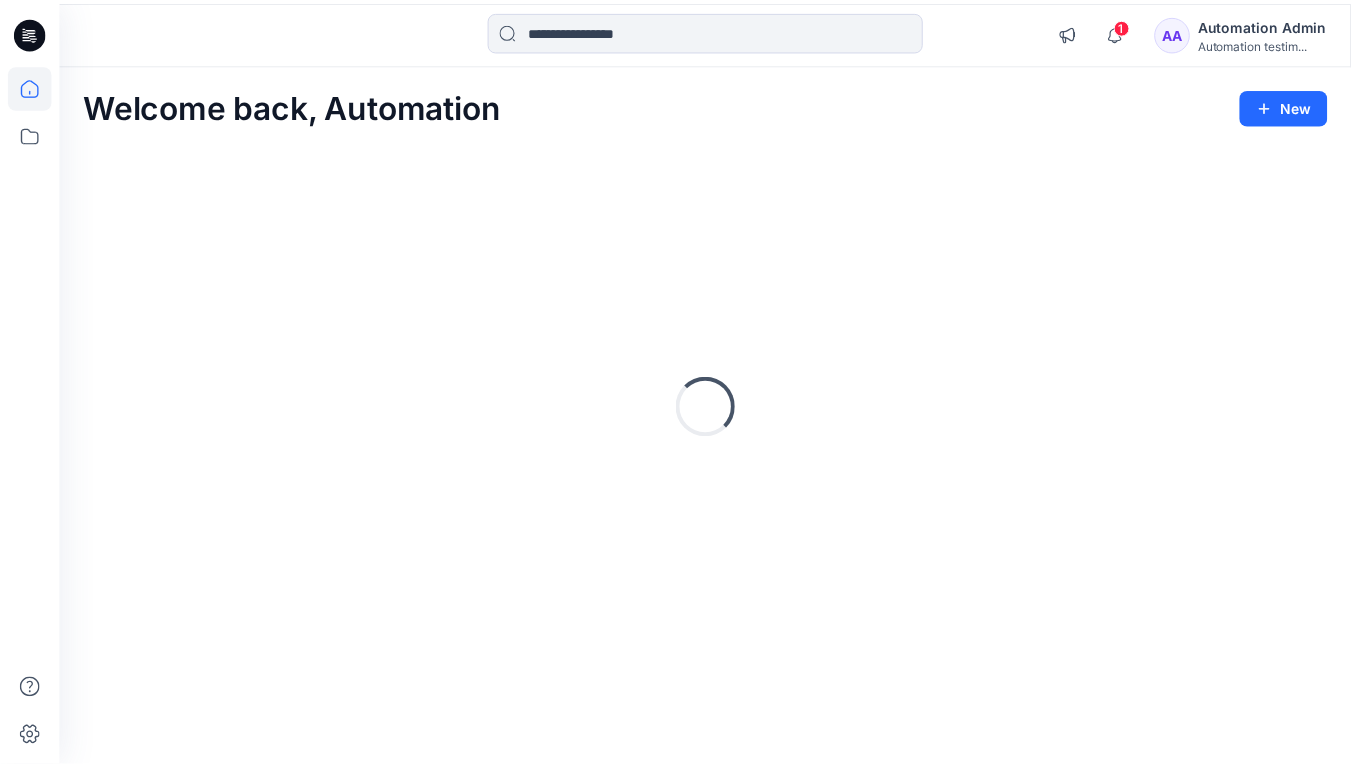 scroll, scrollTop: 0, scrollLeft: 0, axis: both 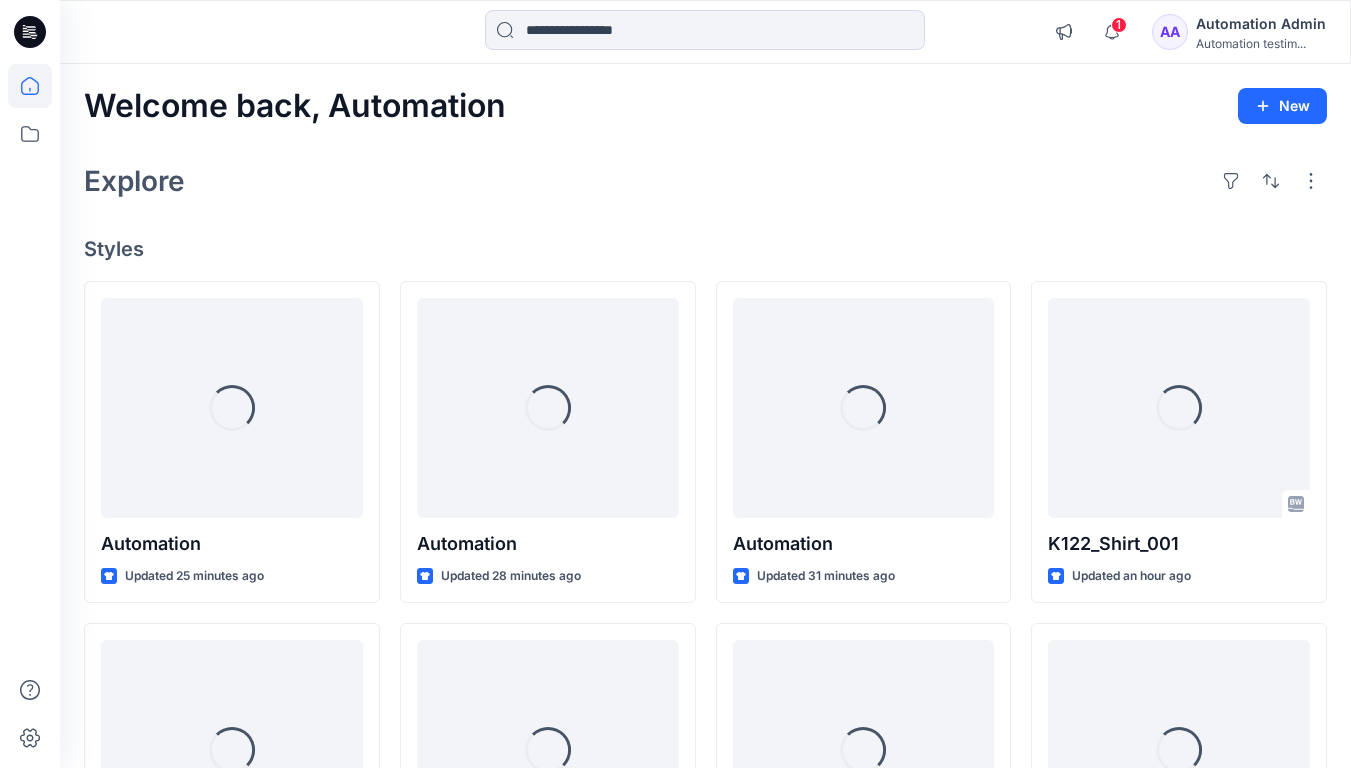 click 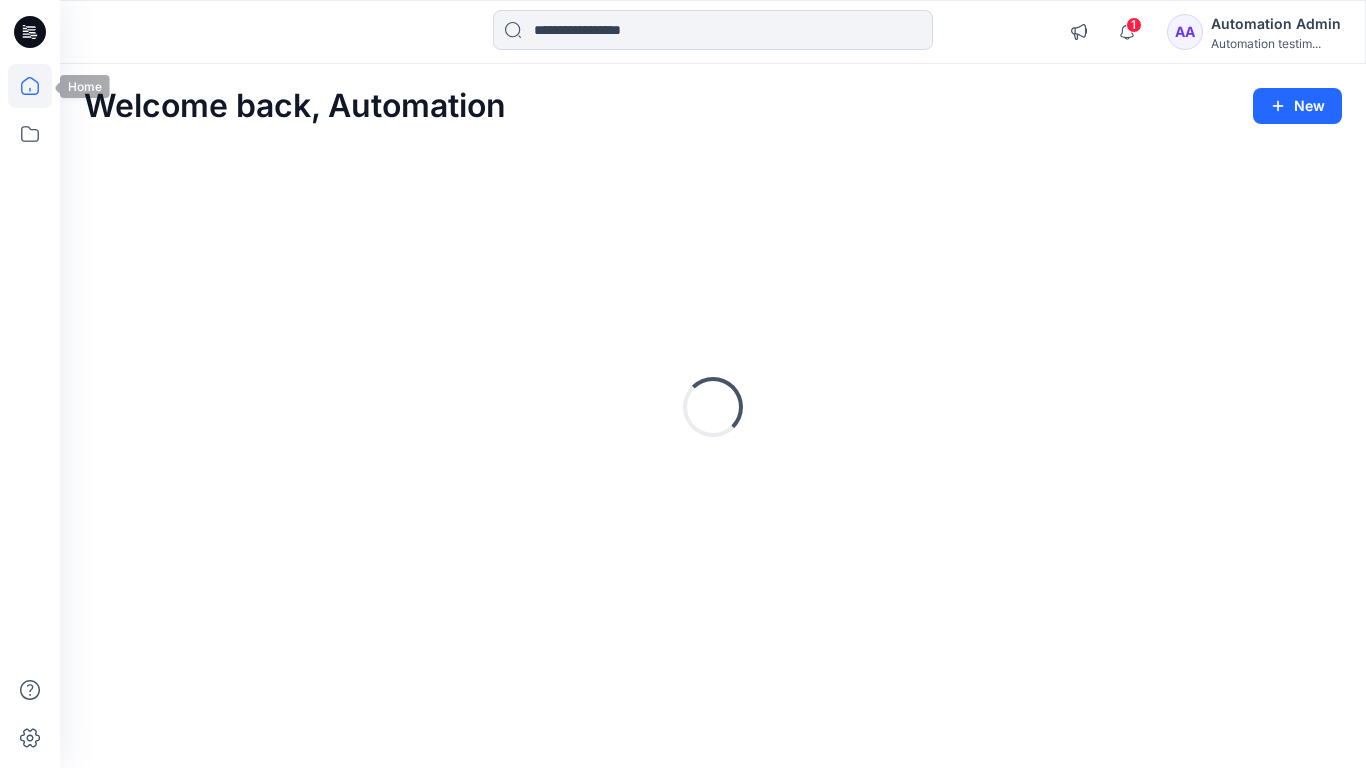 scroll, scrollTop: 0, scrollLeft: 0, axis: both 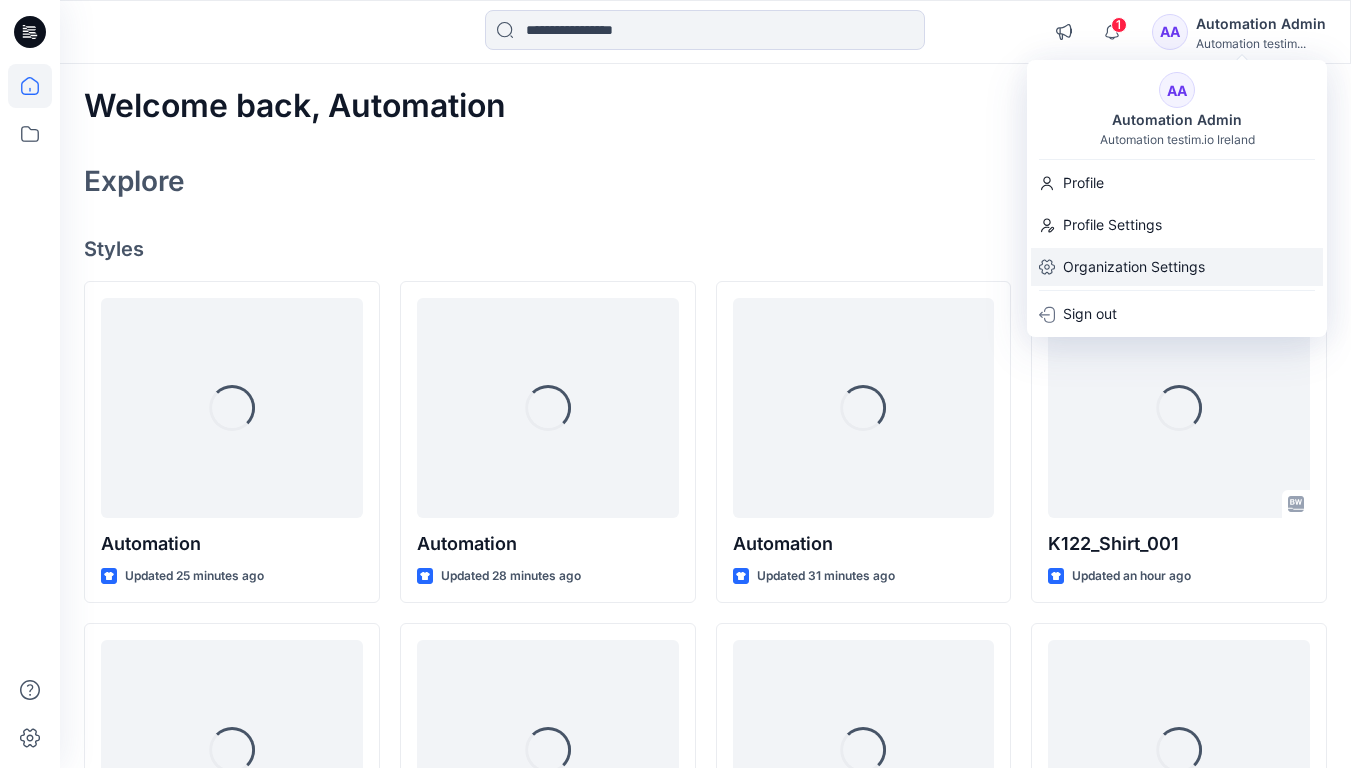 click on "Organization Settings" at bounding box center (1134, 267) 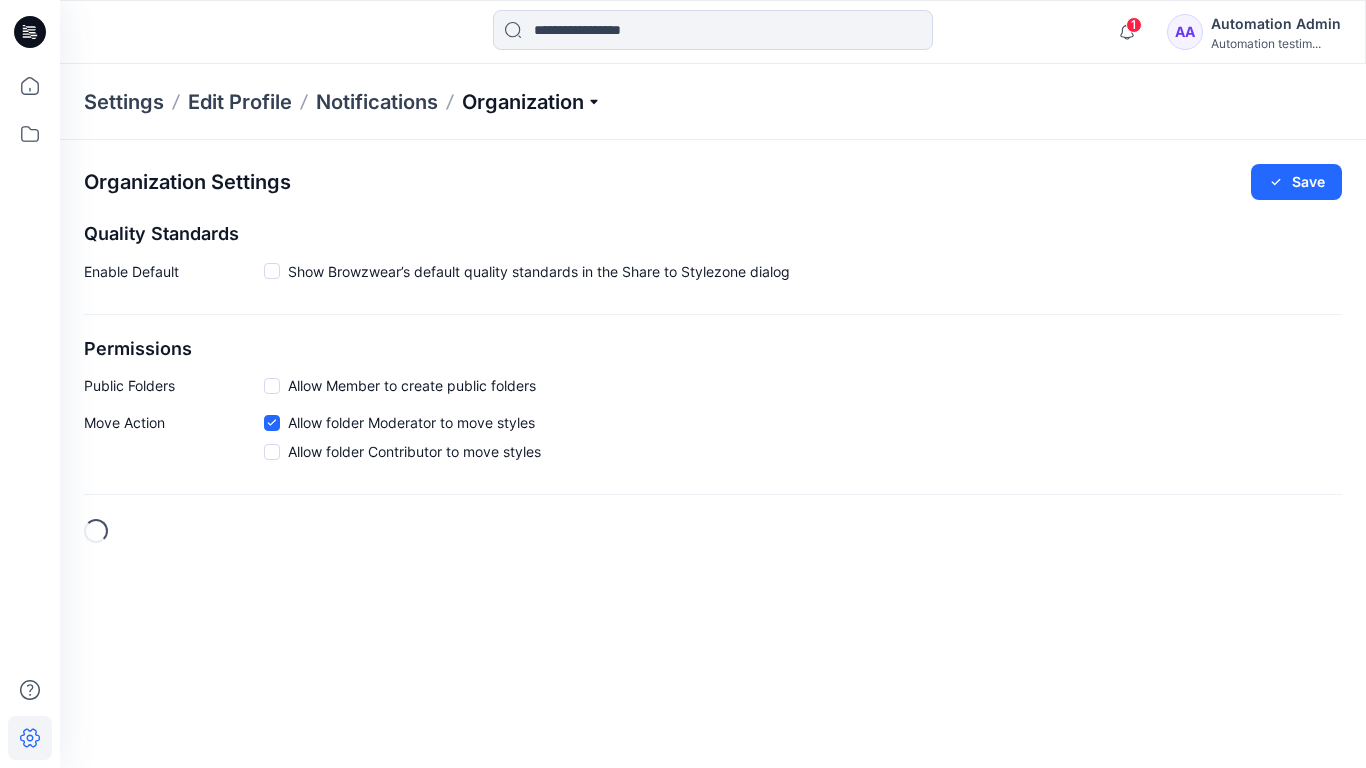 click on "Organization" at bounding box center [532, 102] 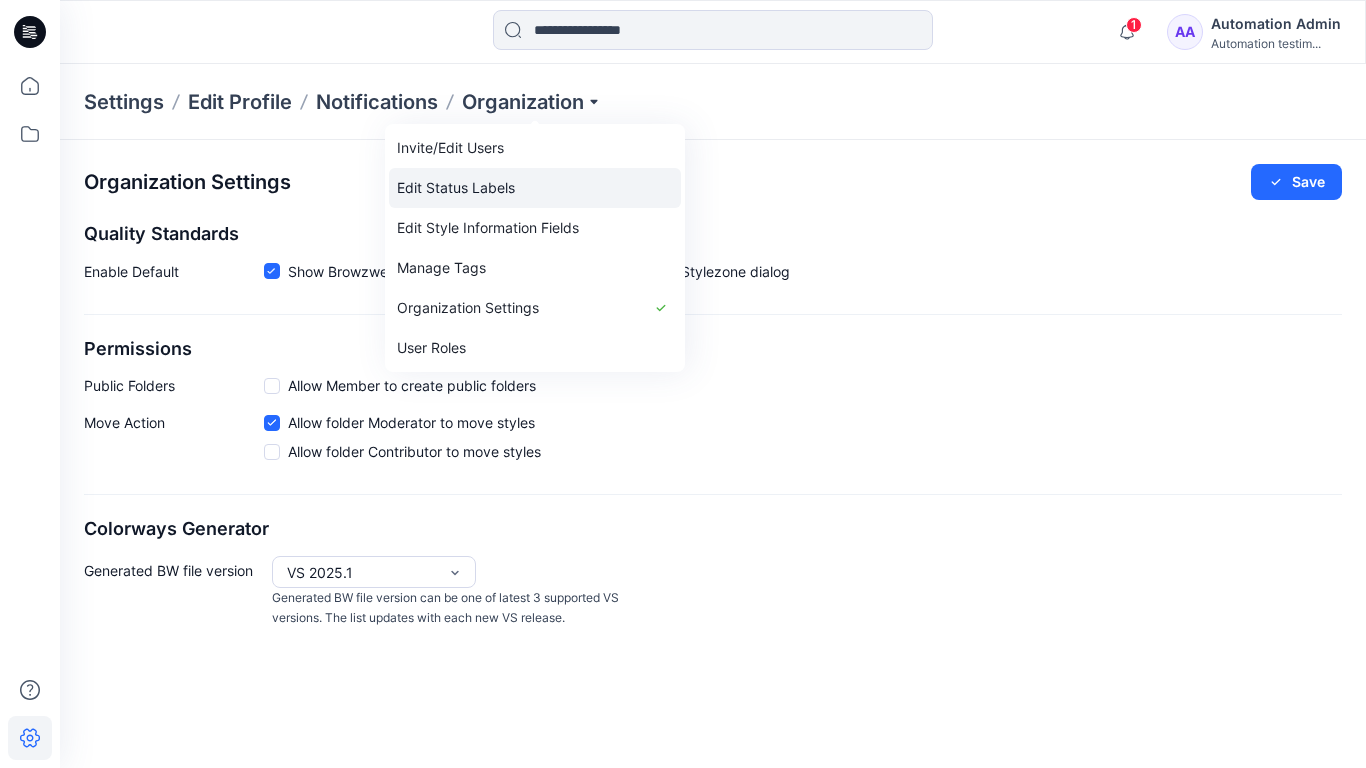 click on "Edit Status Labels" at bounding box center [535, 188] 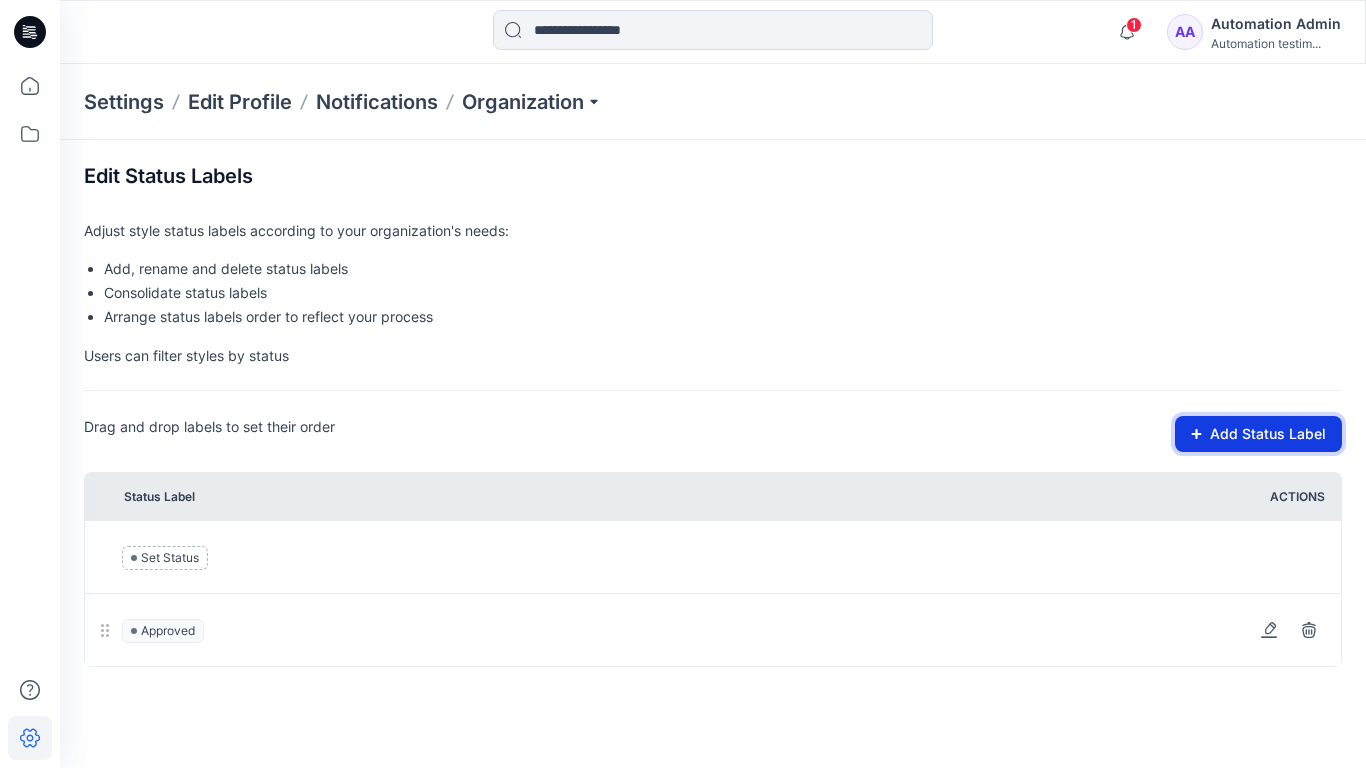 click on "Add Status Label" at bounding box center (1258, 434) 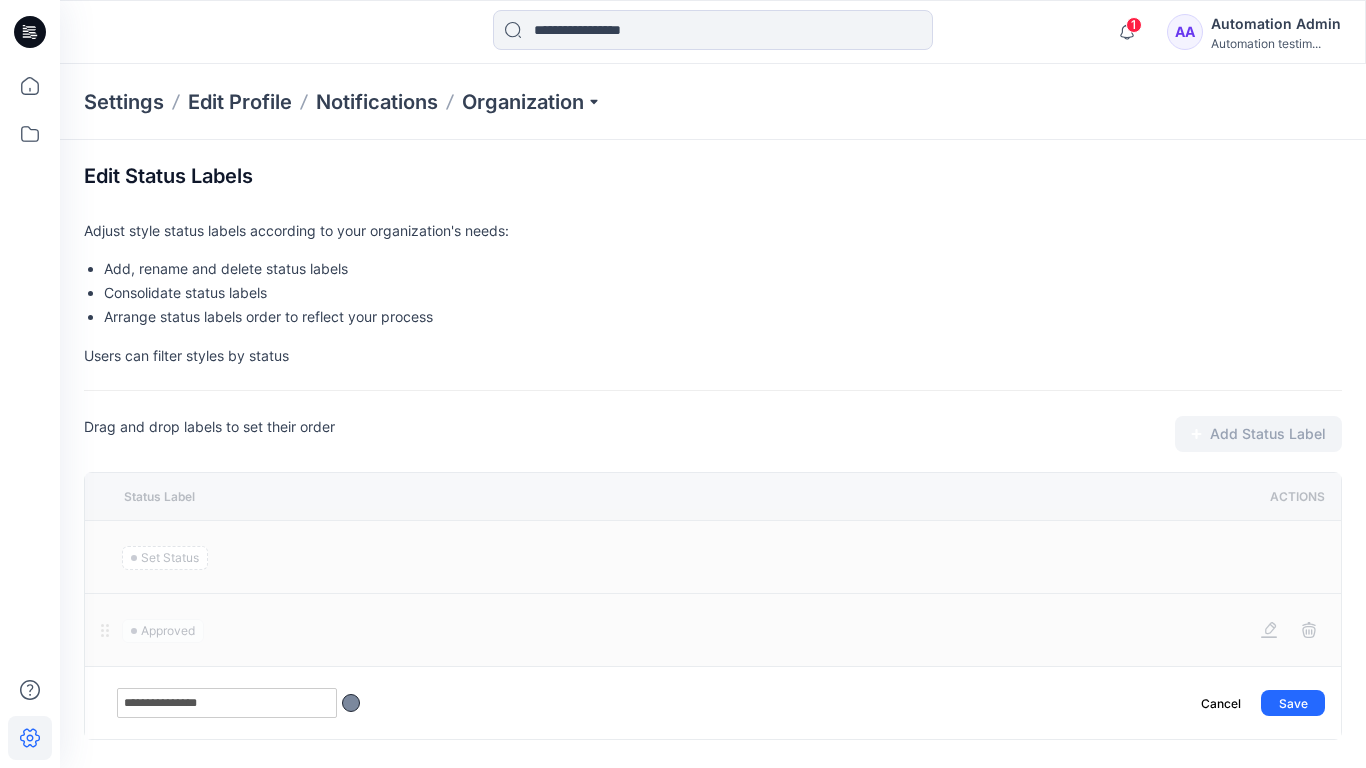 type on "**********" 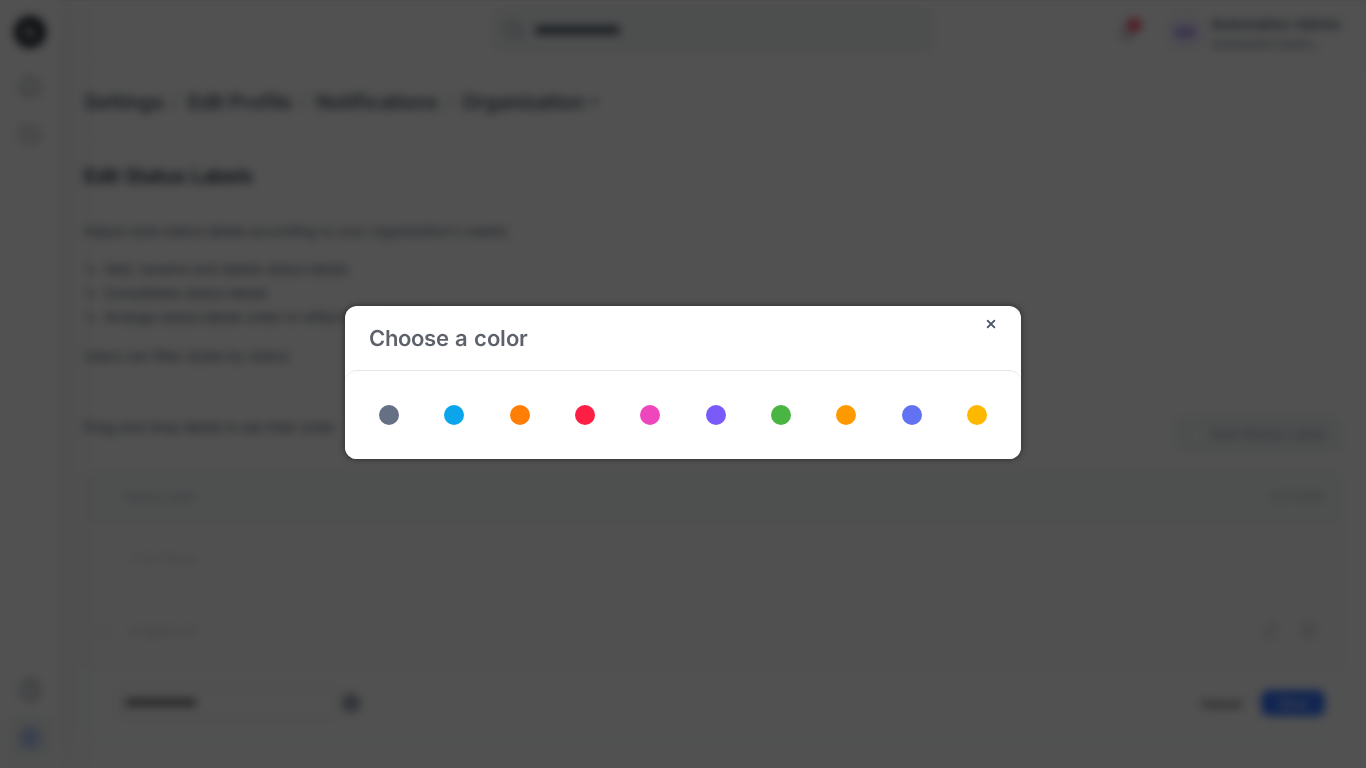 click at bounding box center [650, 415] 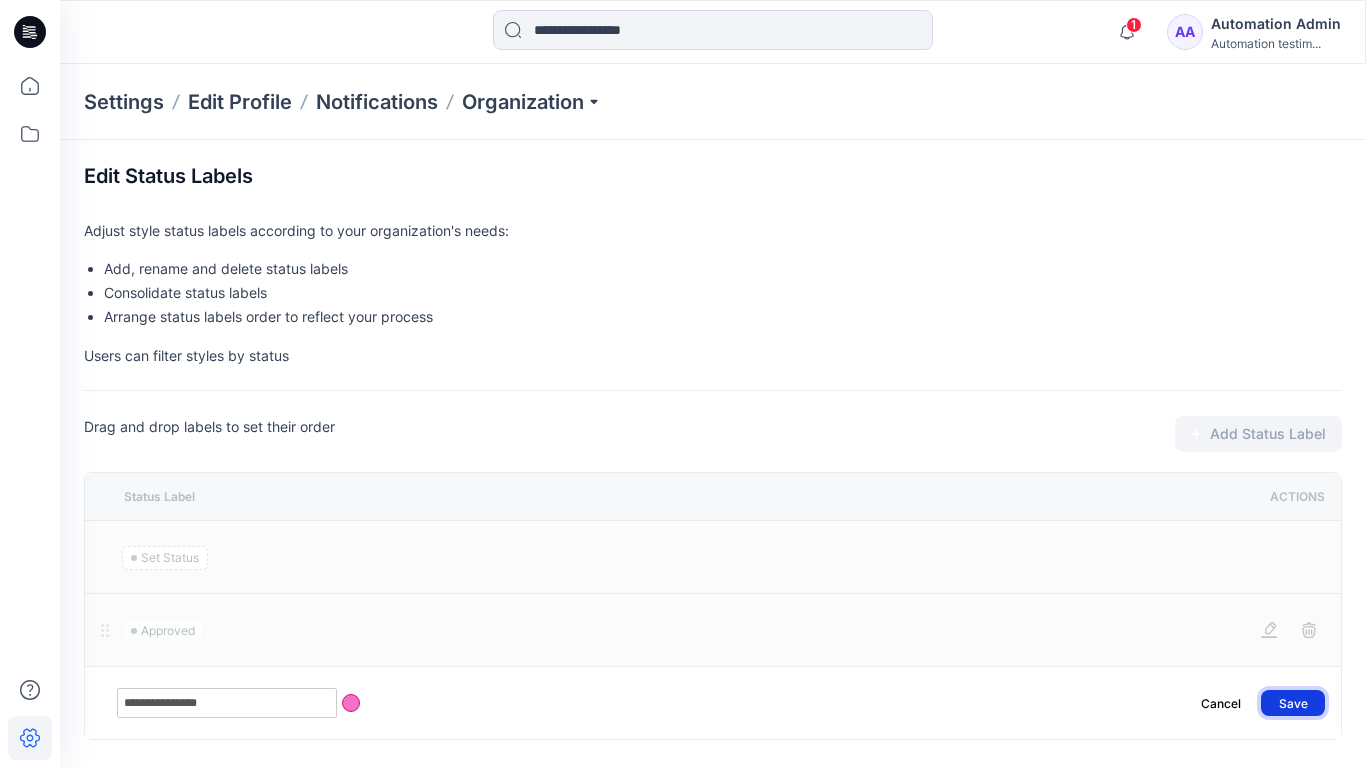 click on "Save" at bounding box center (1293, 703) 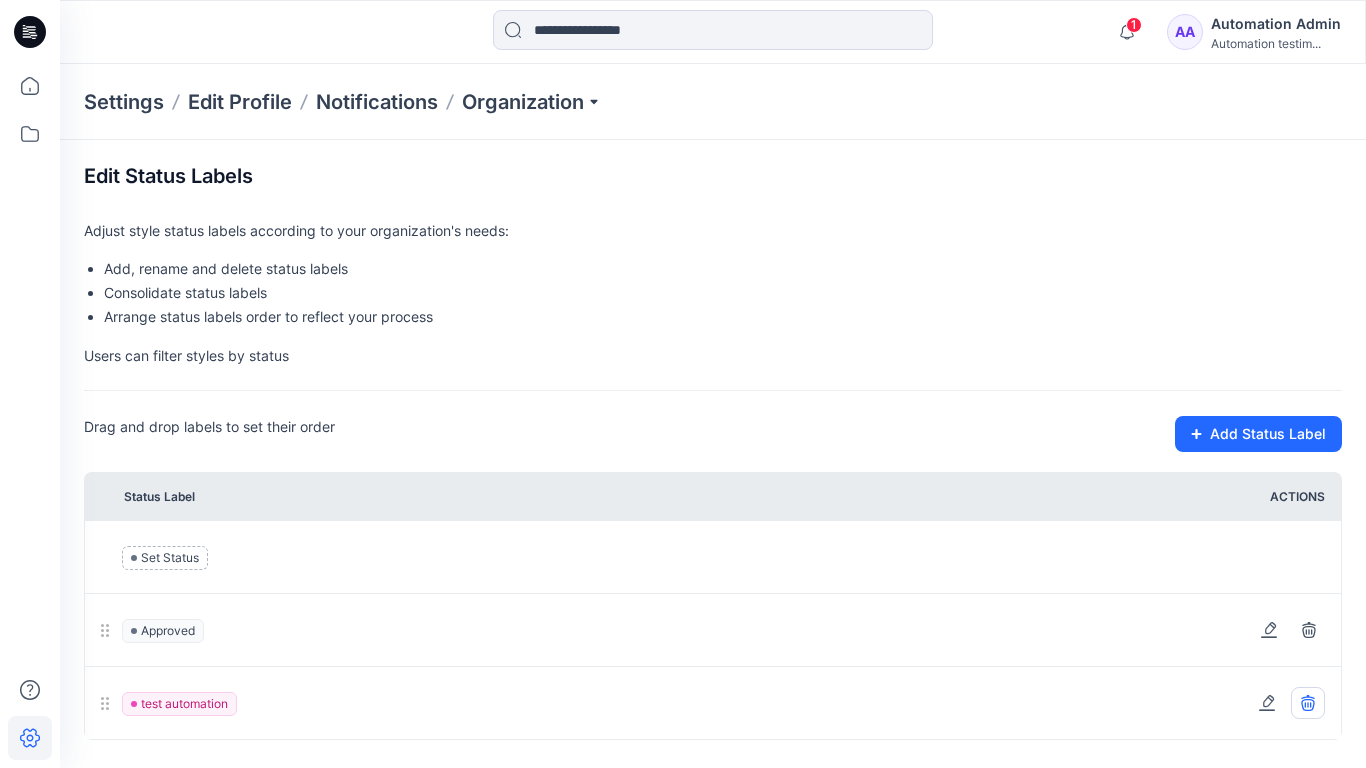 click 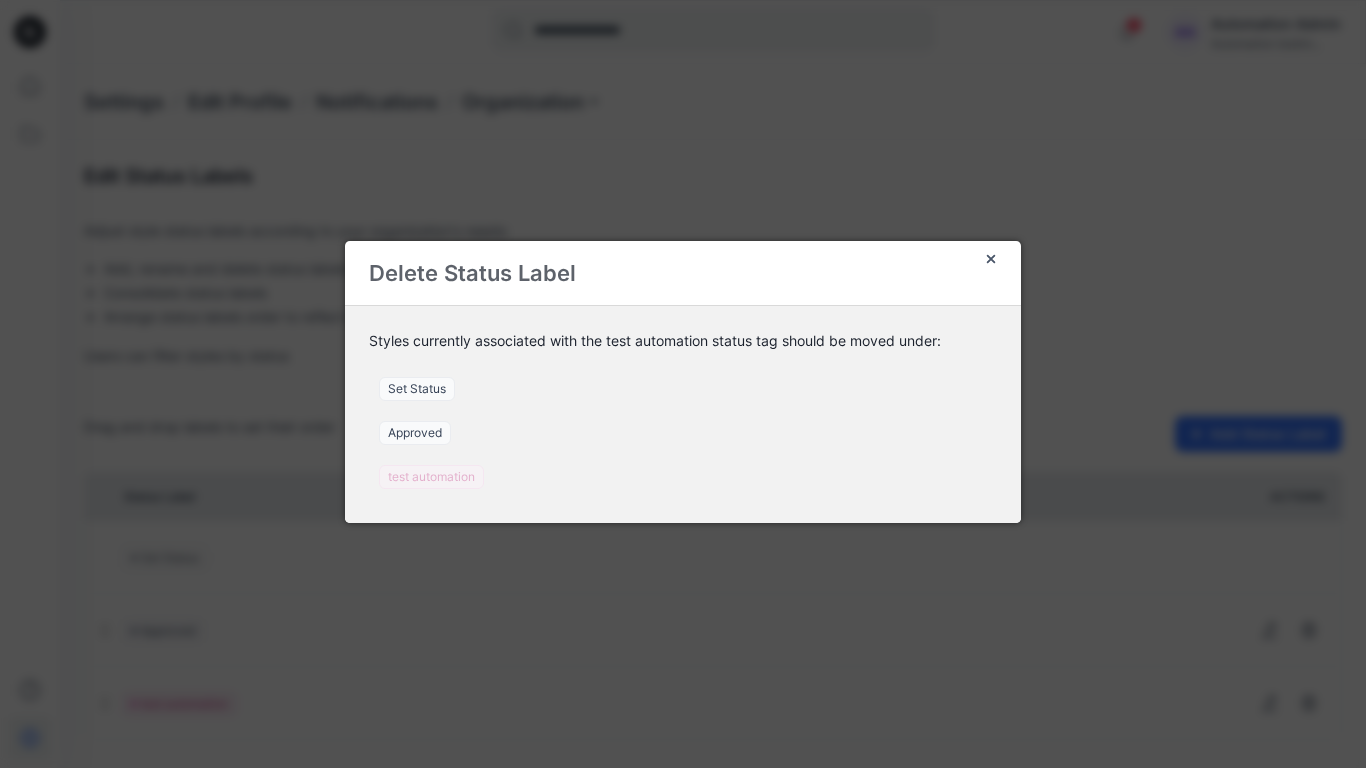 click on "Set Status" at bounding box center (417, 389) 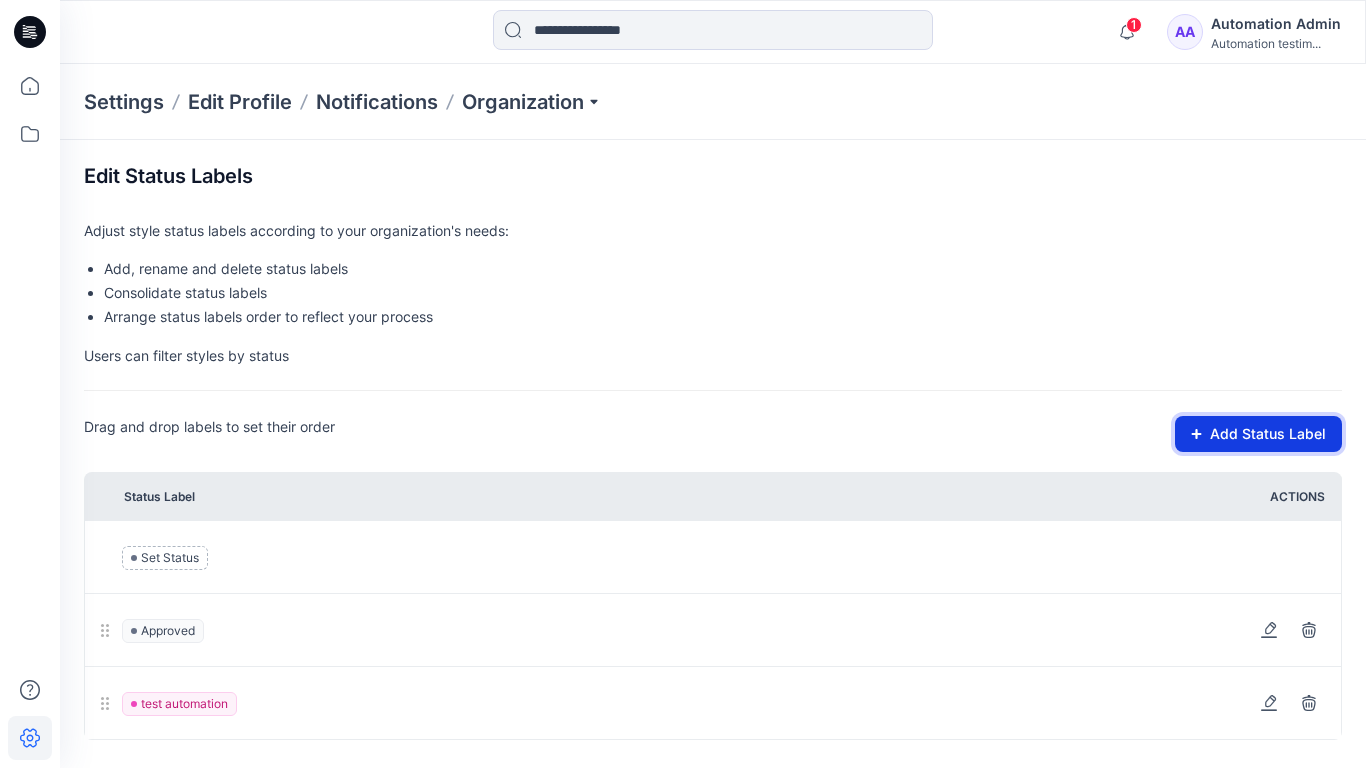 click on "Add Status Label" at bounding box center (1258, 434) 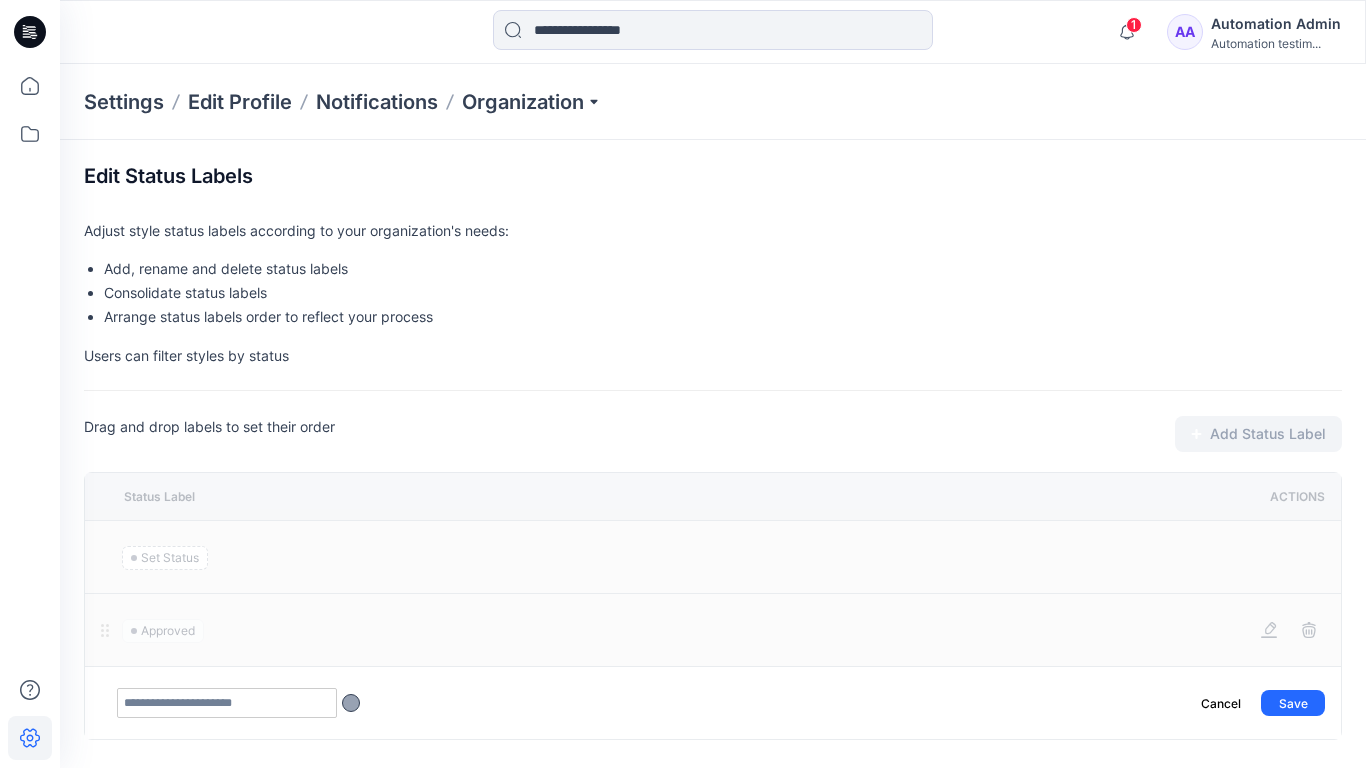 click at bounding box center (227, 703) 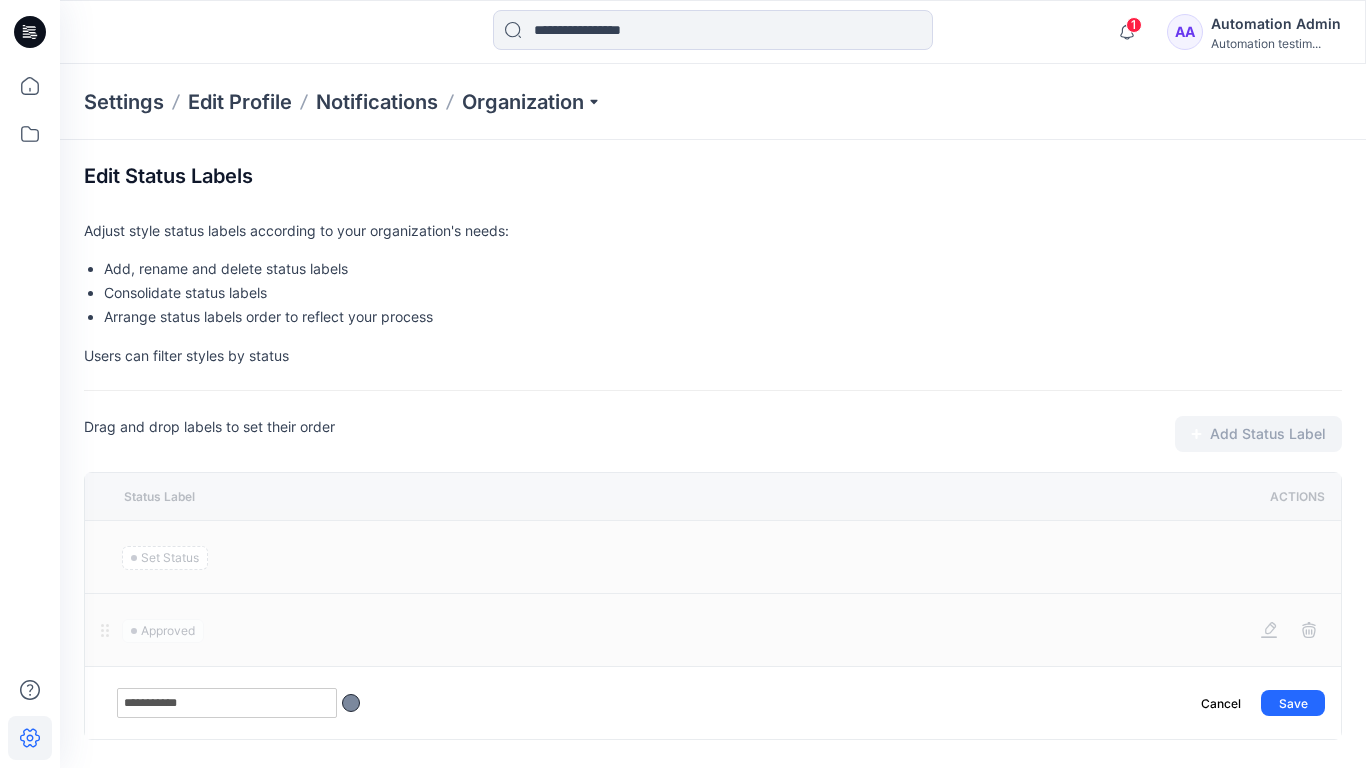 type on "**********" 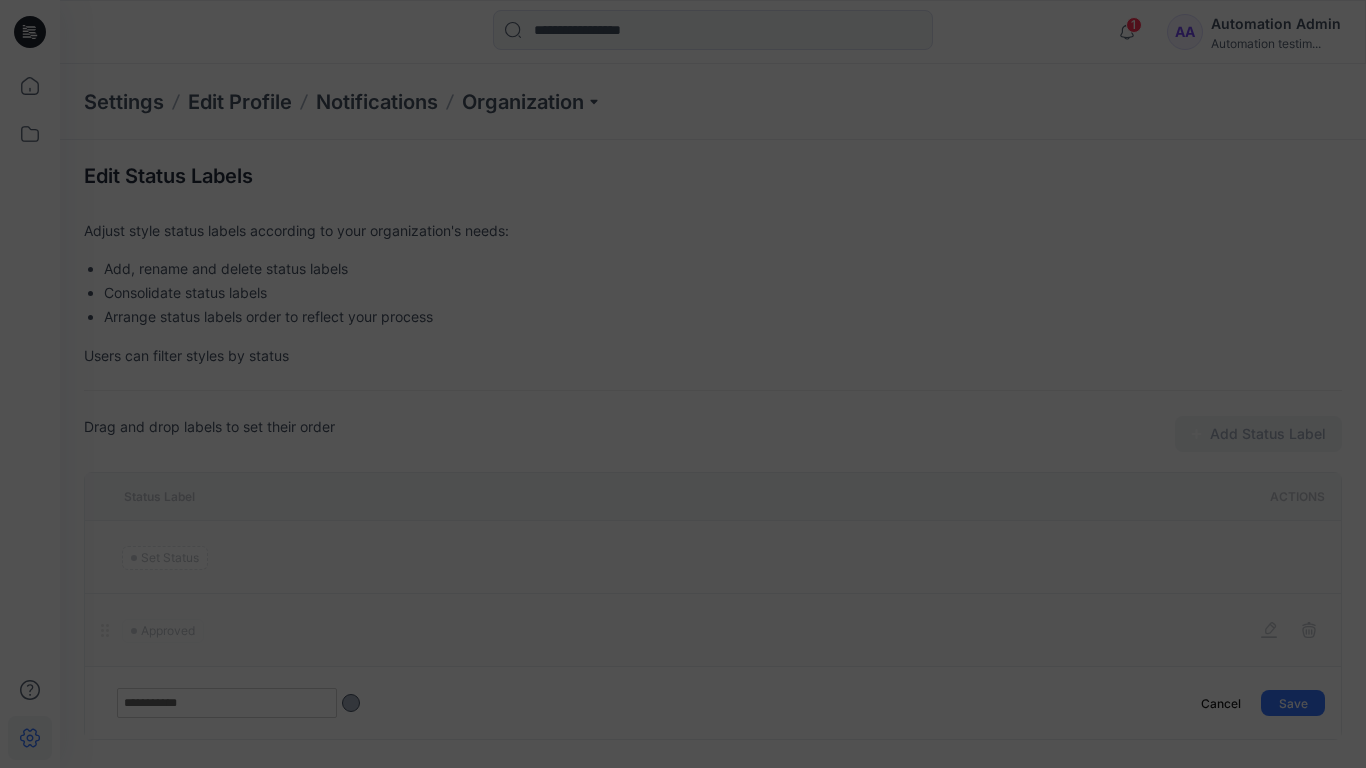 click at bounding box center (912, 415) 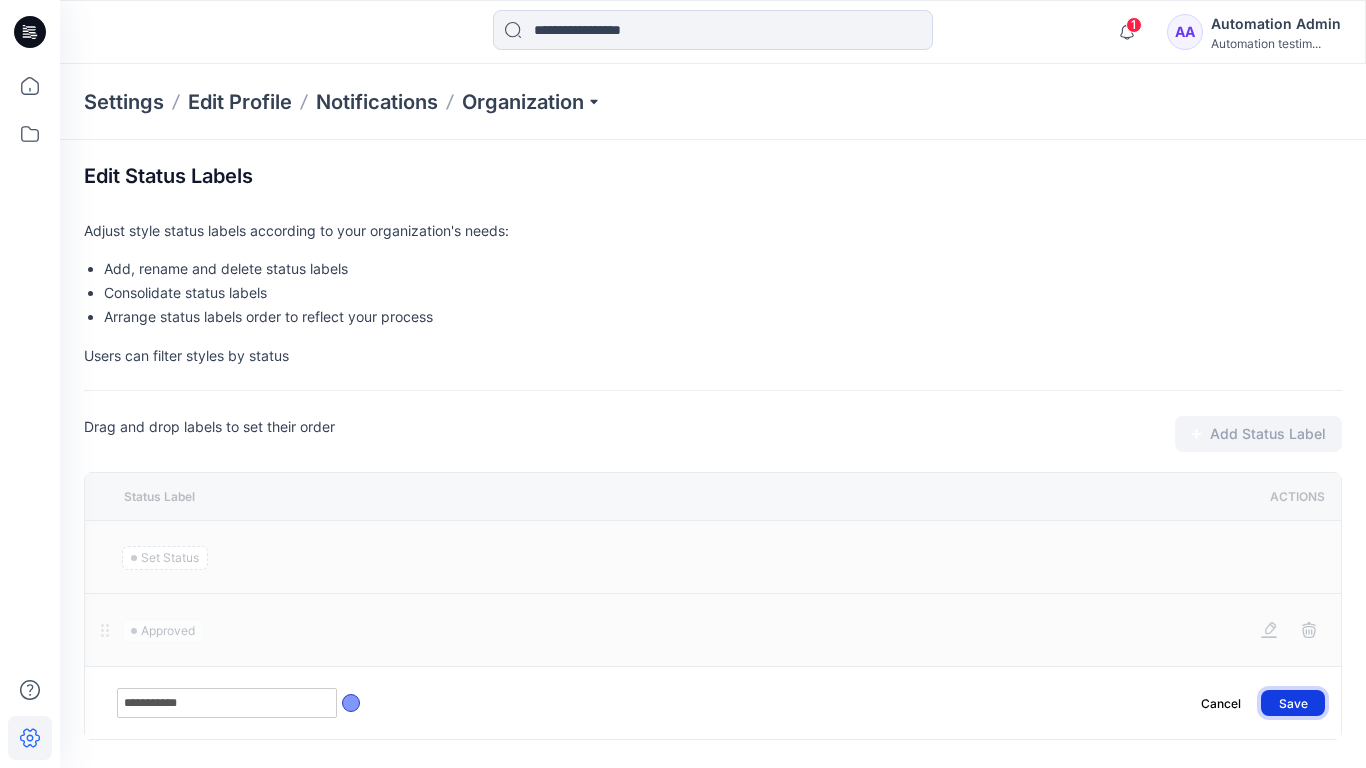 click on "Save" at bounding box center [1293, 703] 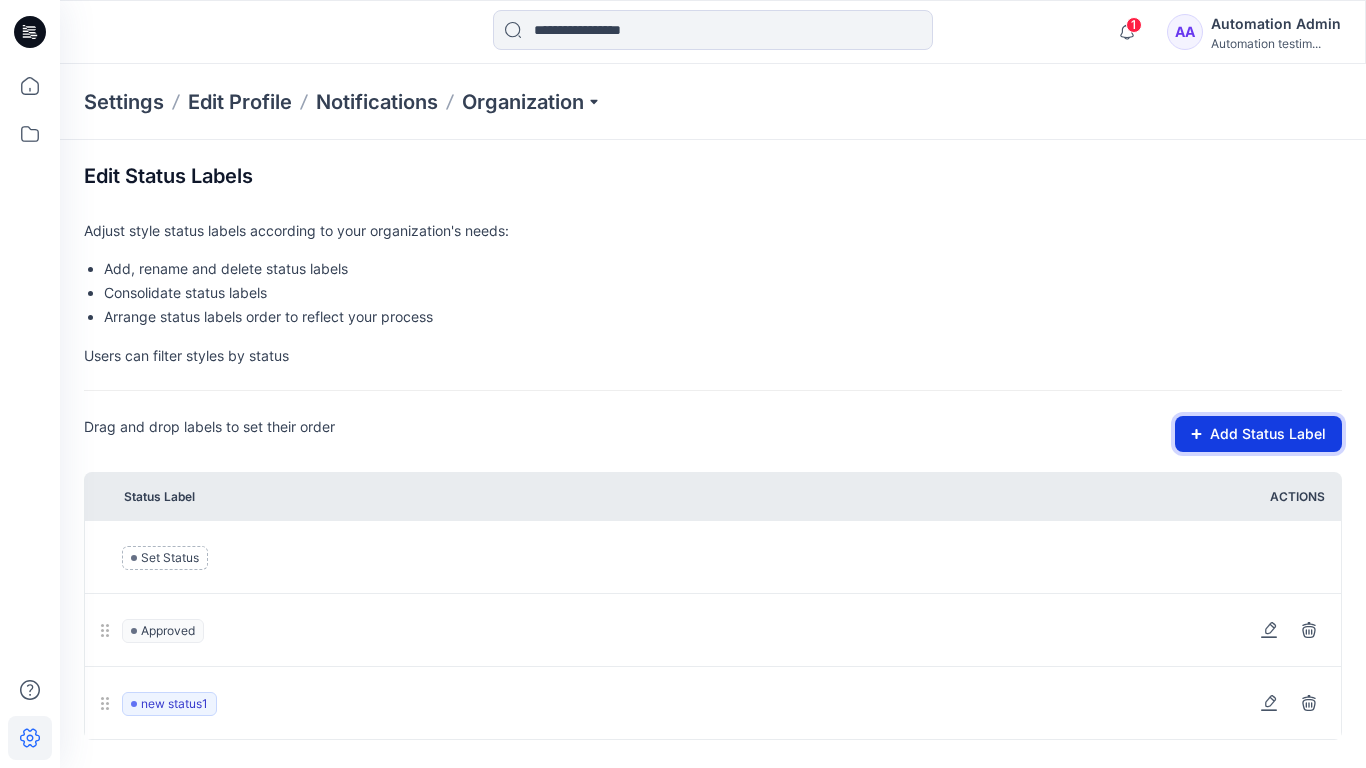 click on "Add Status Label" at bounding box center (1258, 434) 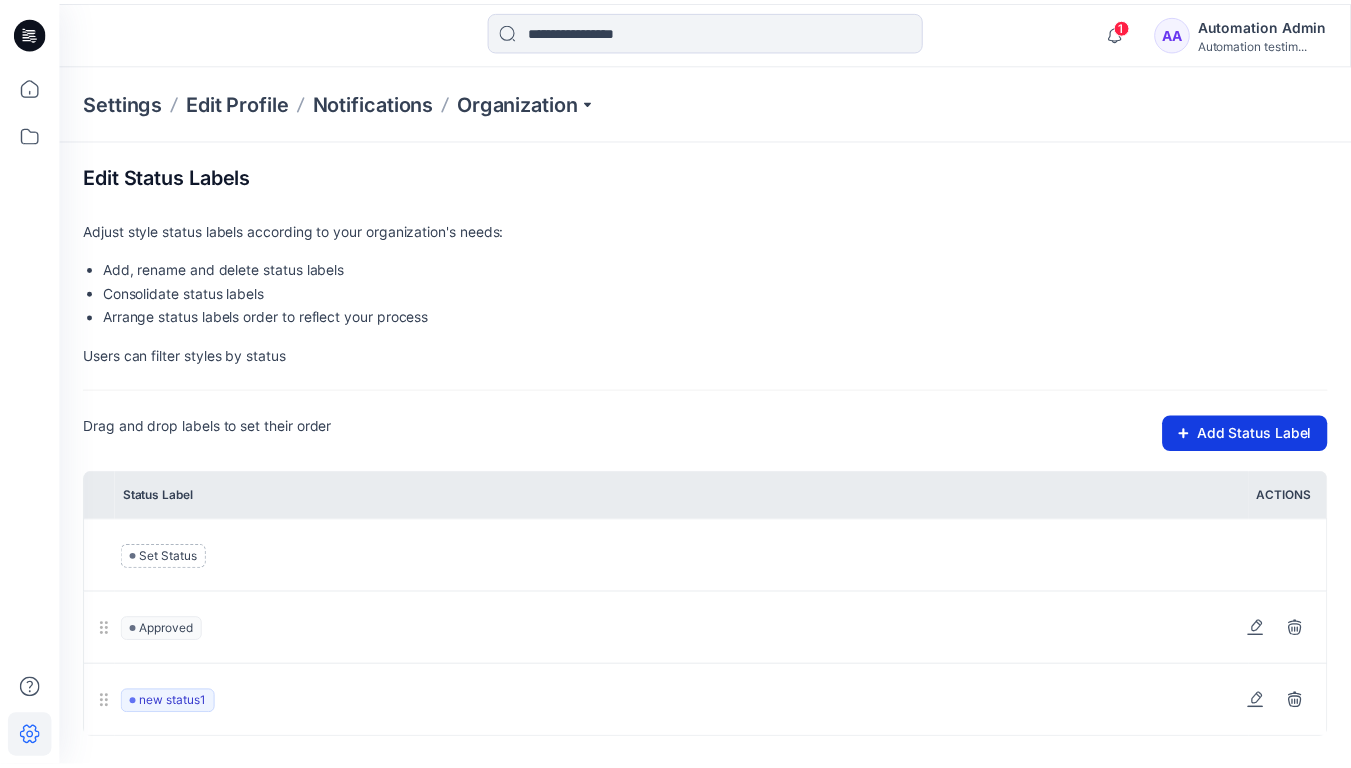 scroll, scrollTop: 23, scrollLeft: 0, axis: vertical 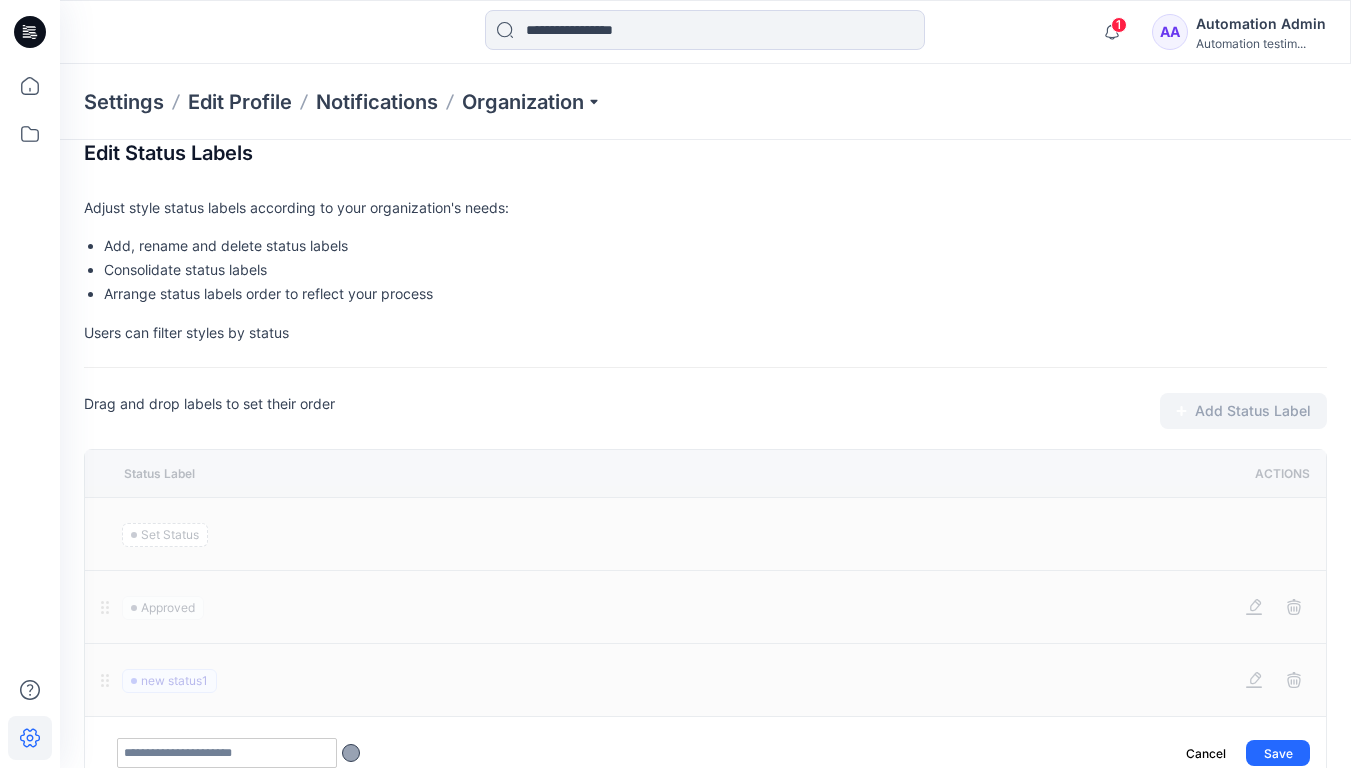 click at bounding box center (227, 753) 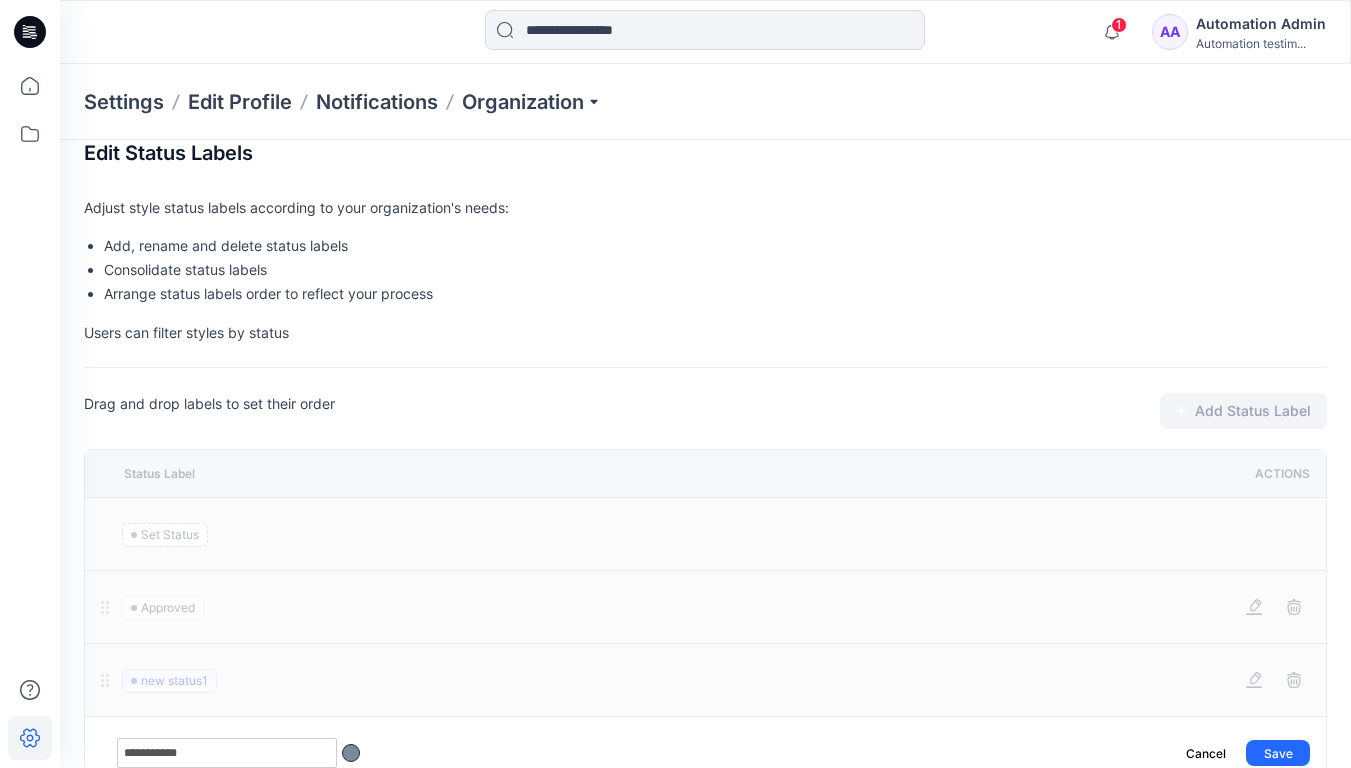 type on "**********" 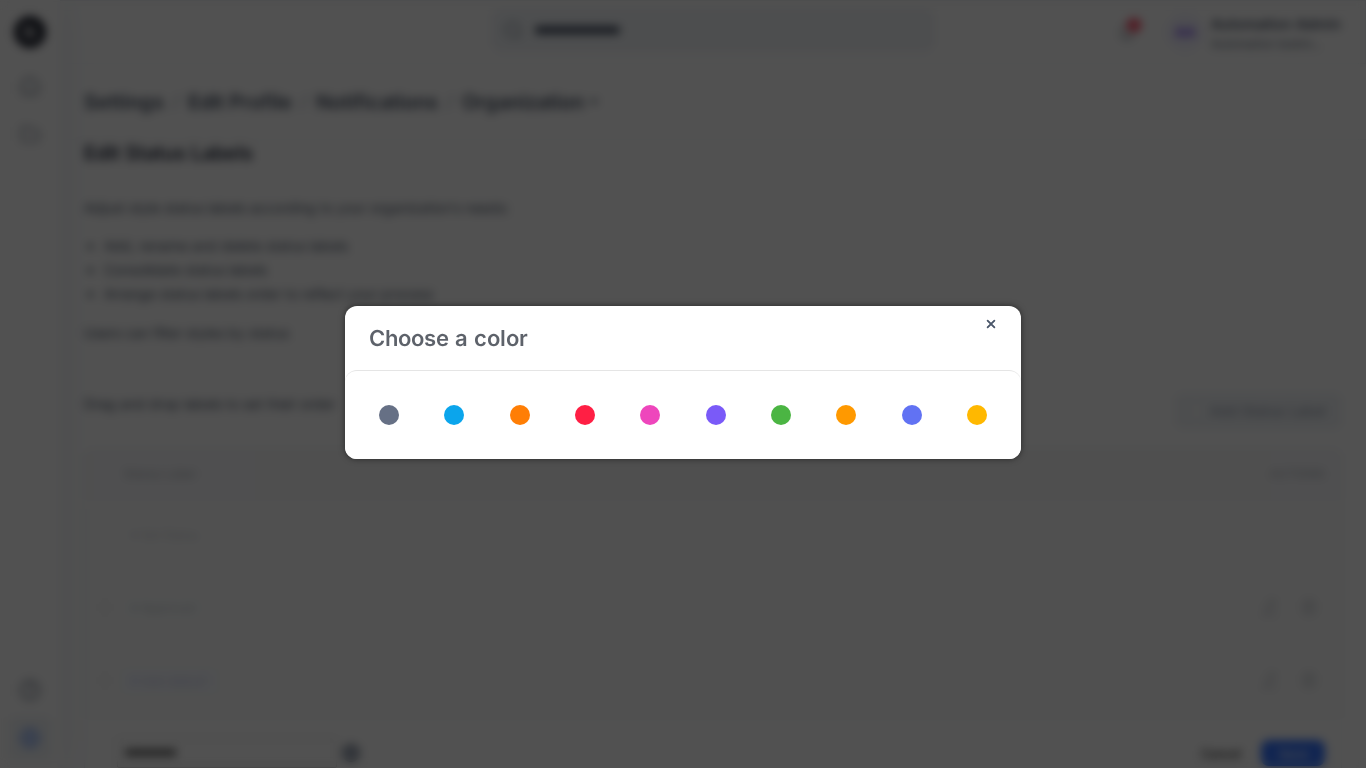 click at bounding box center (716, 415) 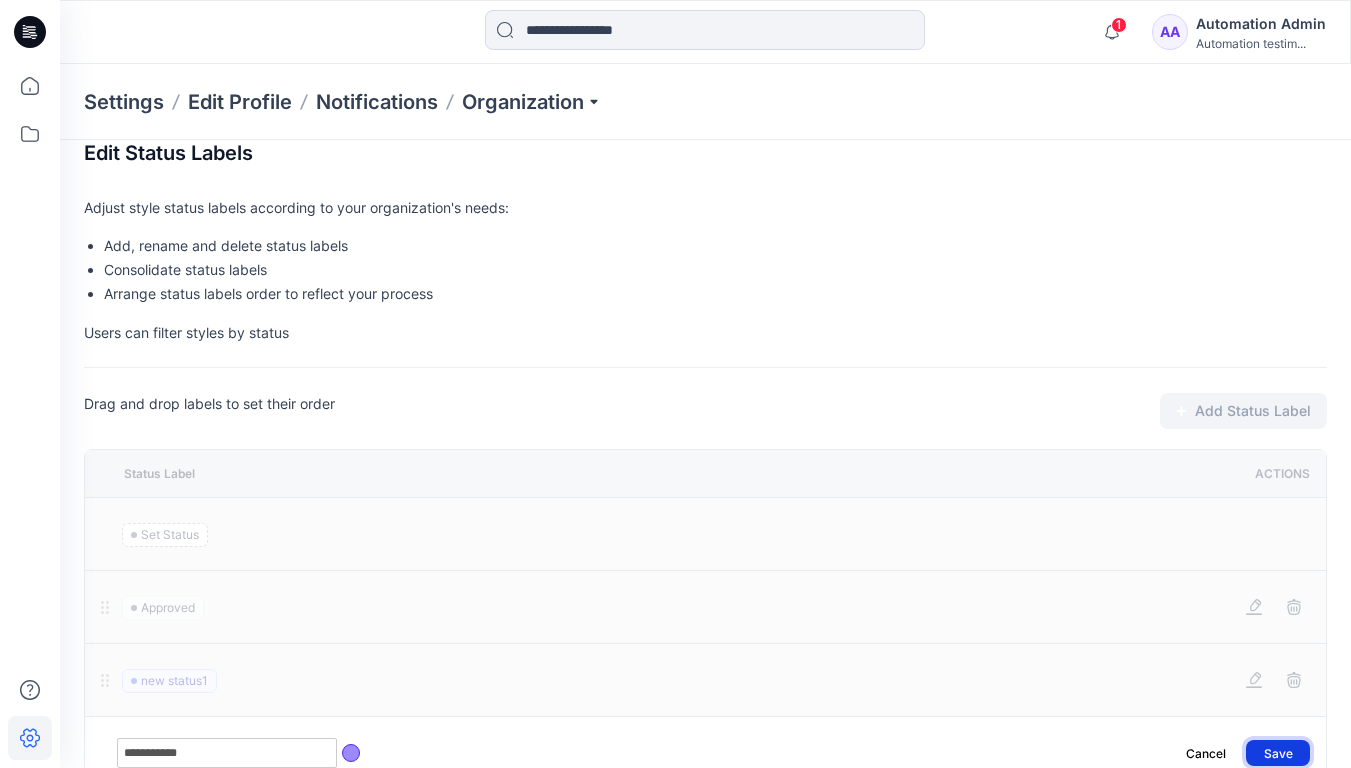 click on "Save" at bounding box center [1278, 753] 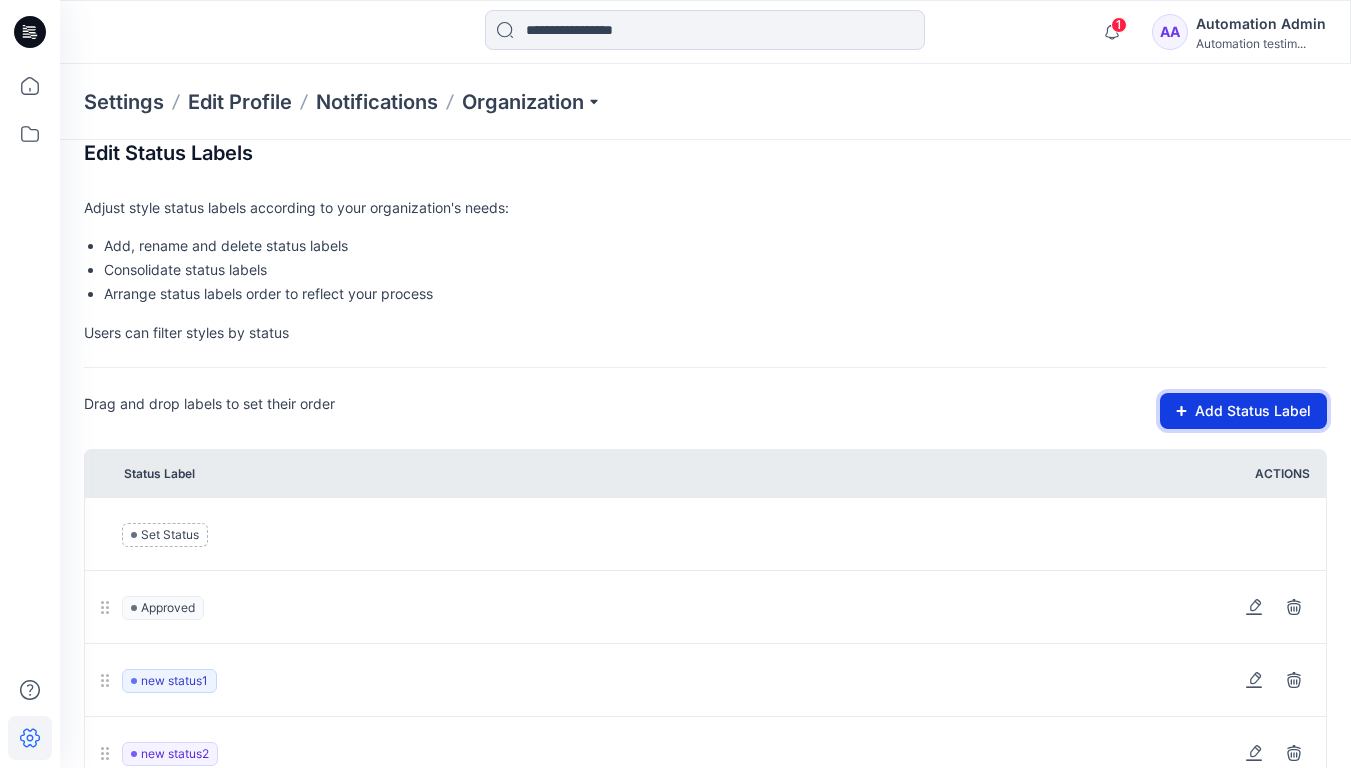 click on "Add Status Label" at bounding box center (1243, 411) 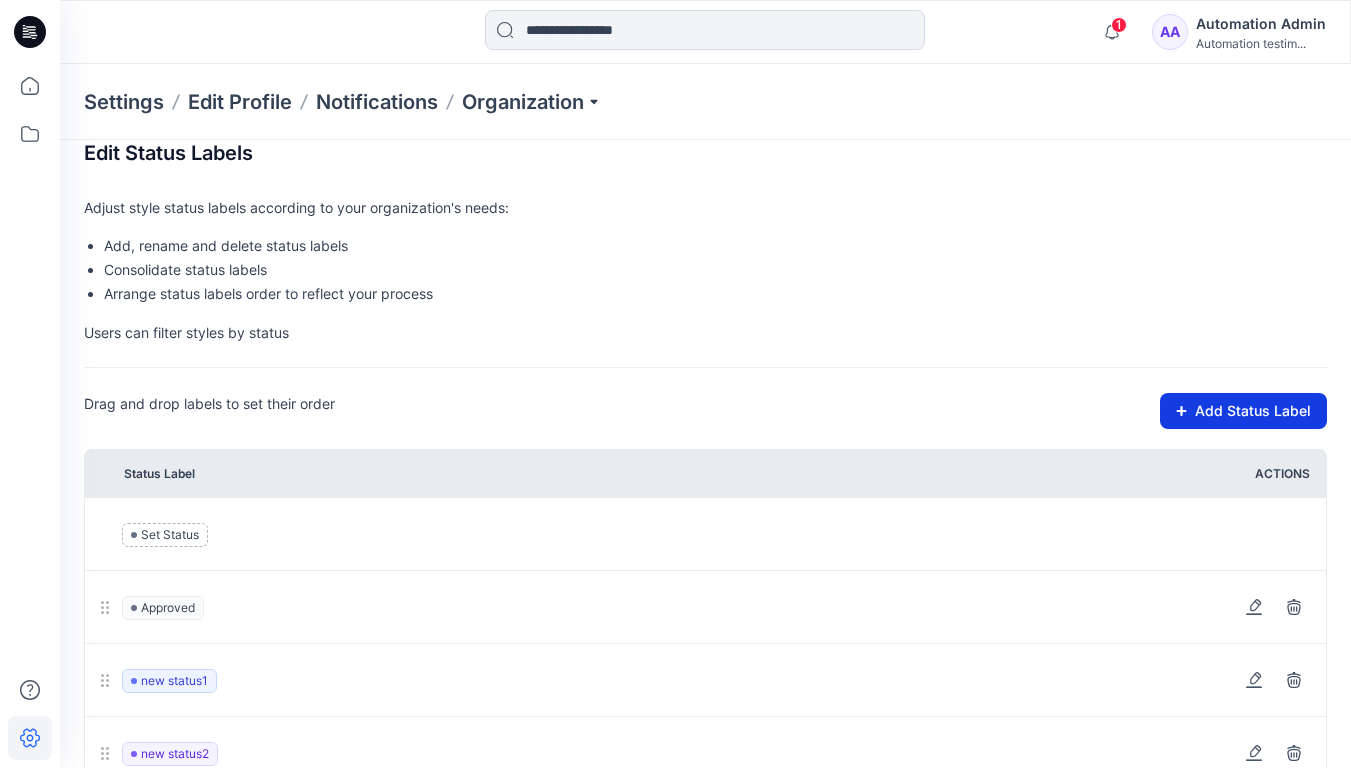 scroll, scrollTop: 142, scrollLeft: 0, axis: vertical 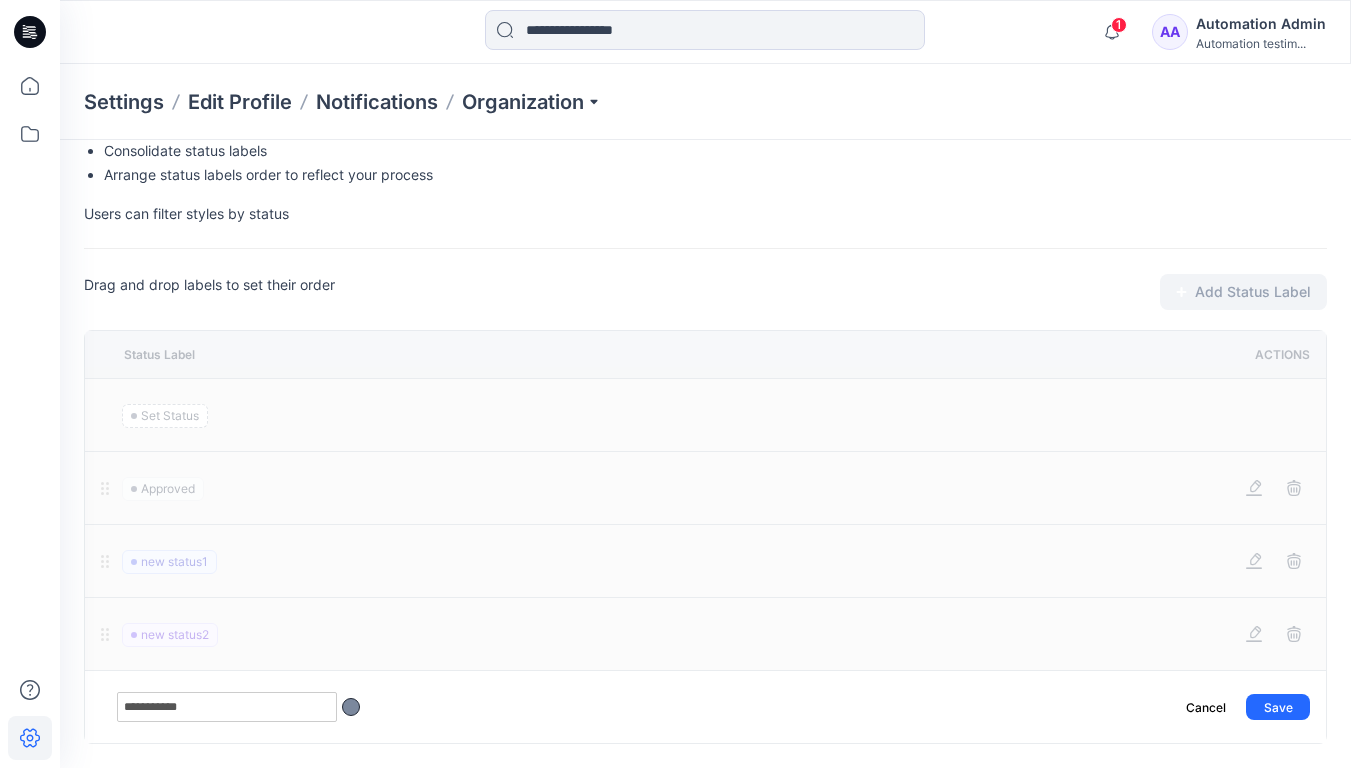 type on "**********" 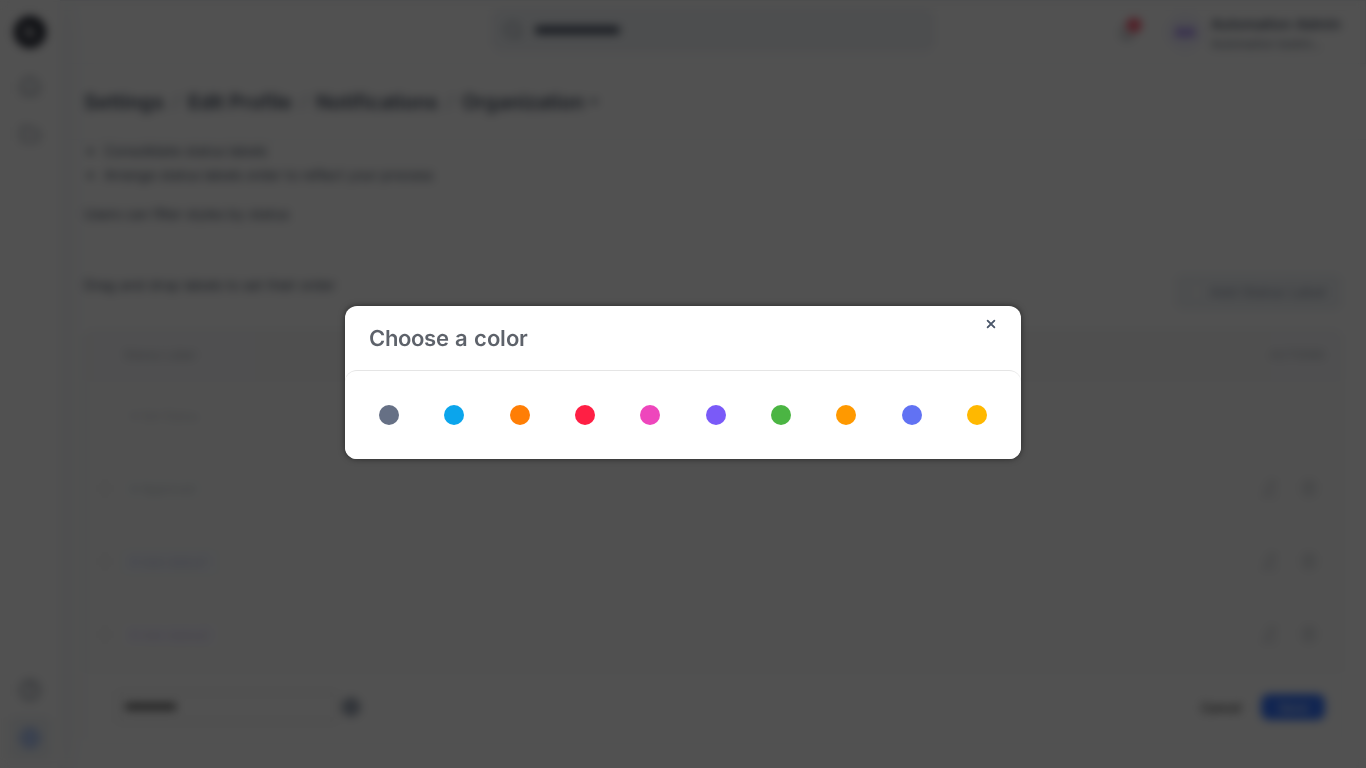 click at bounding box center (454, 415) 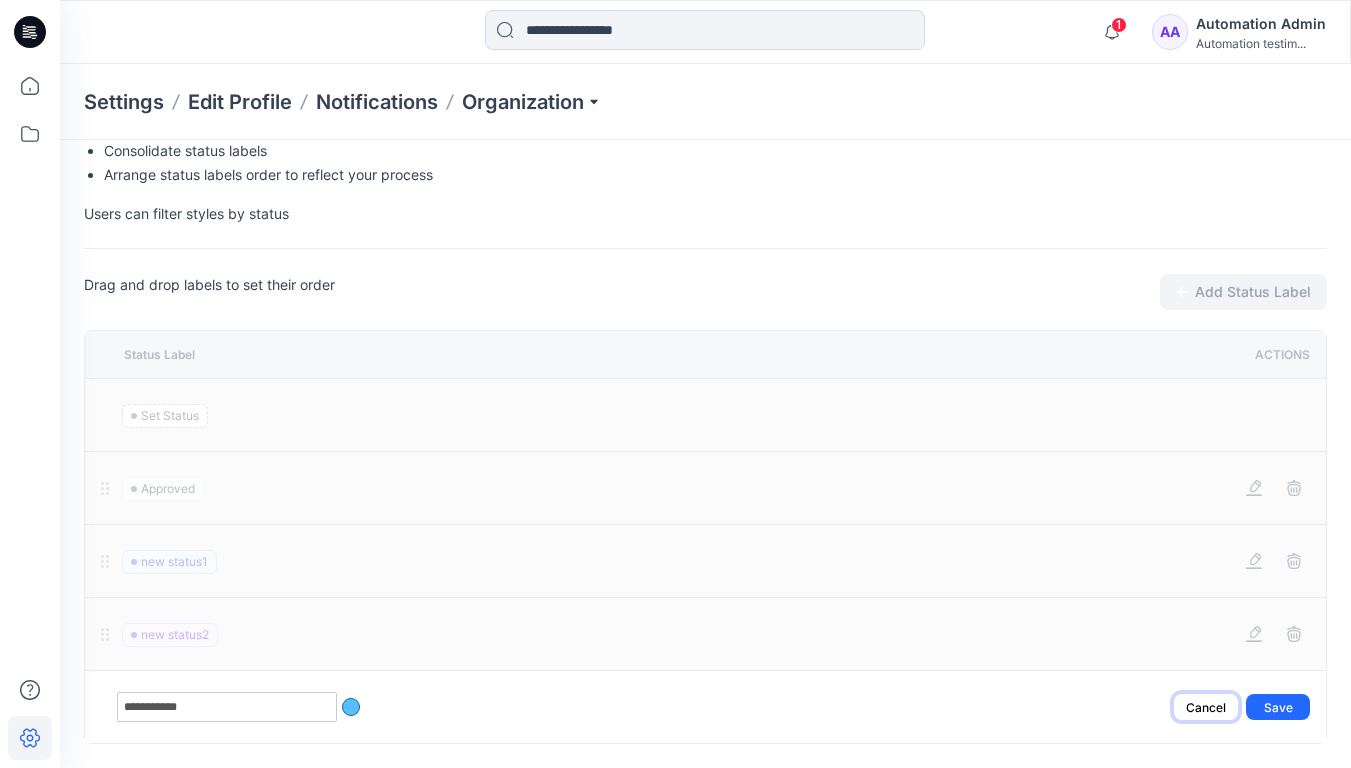 click on "Cancel" at bounding box center (1206, 707) 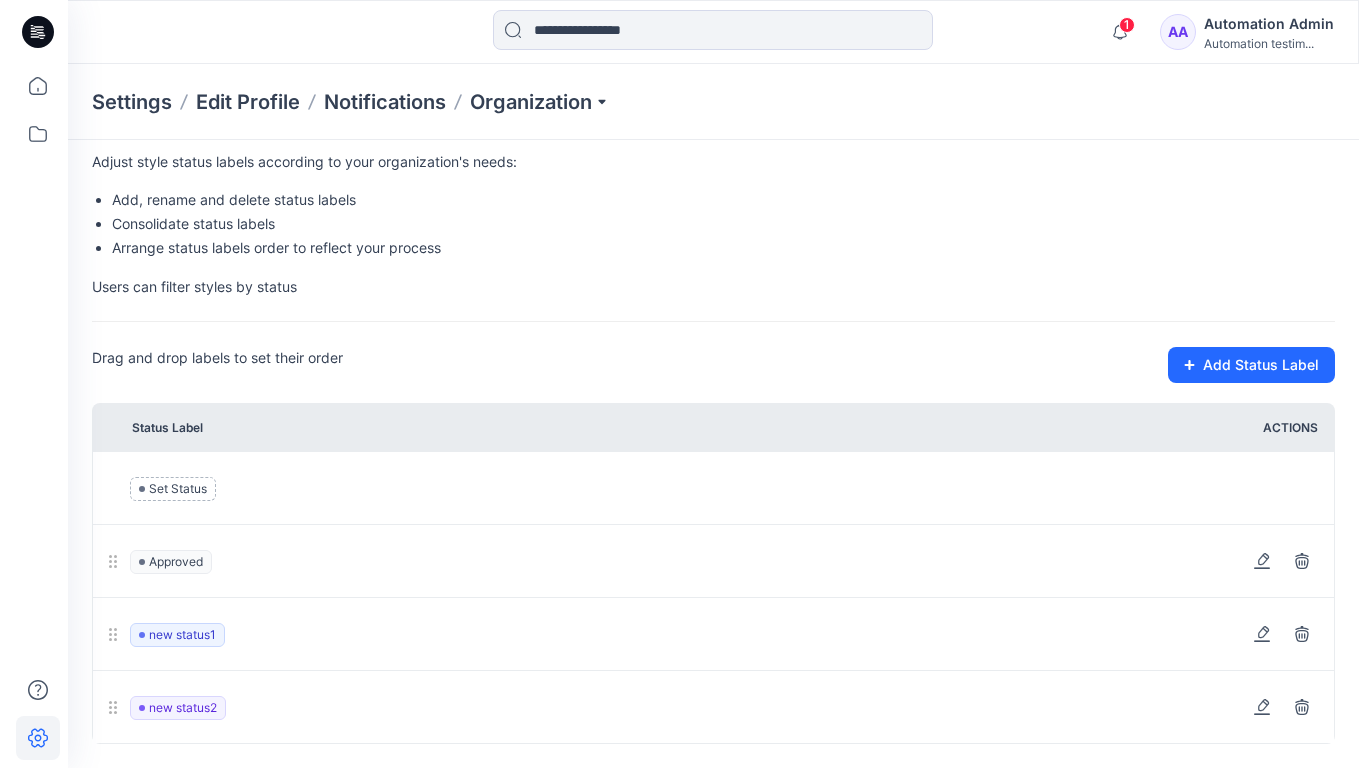 scroll, scrollTop: 69, scrollLeft: 0, axis: vertical 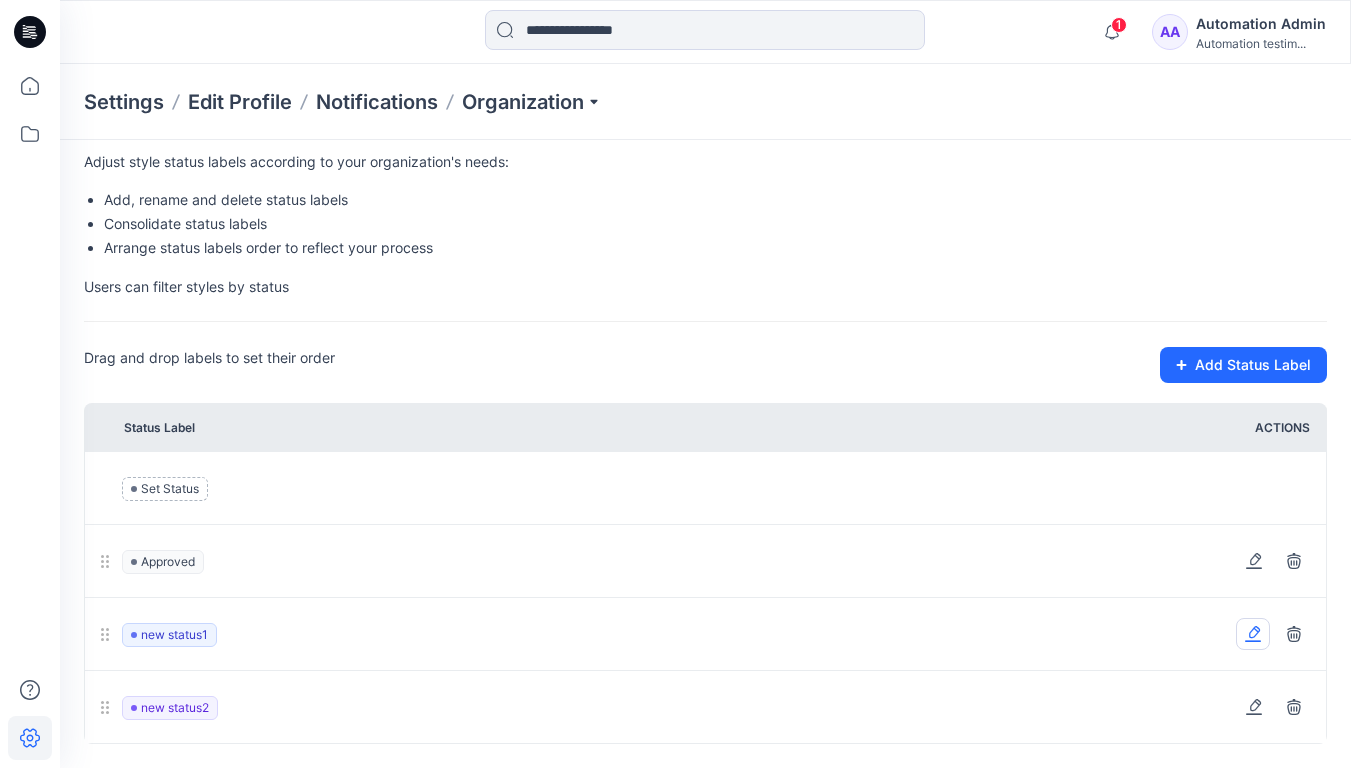 click 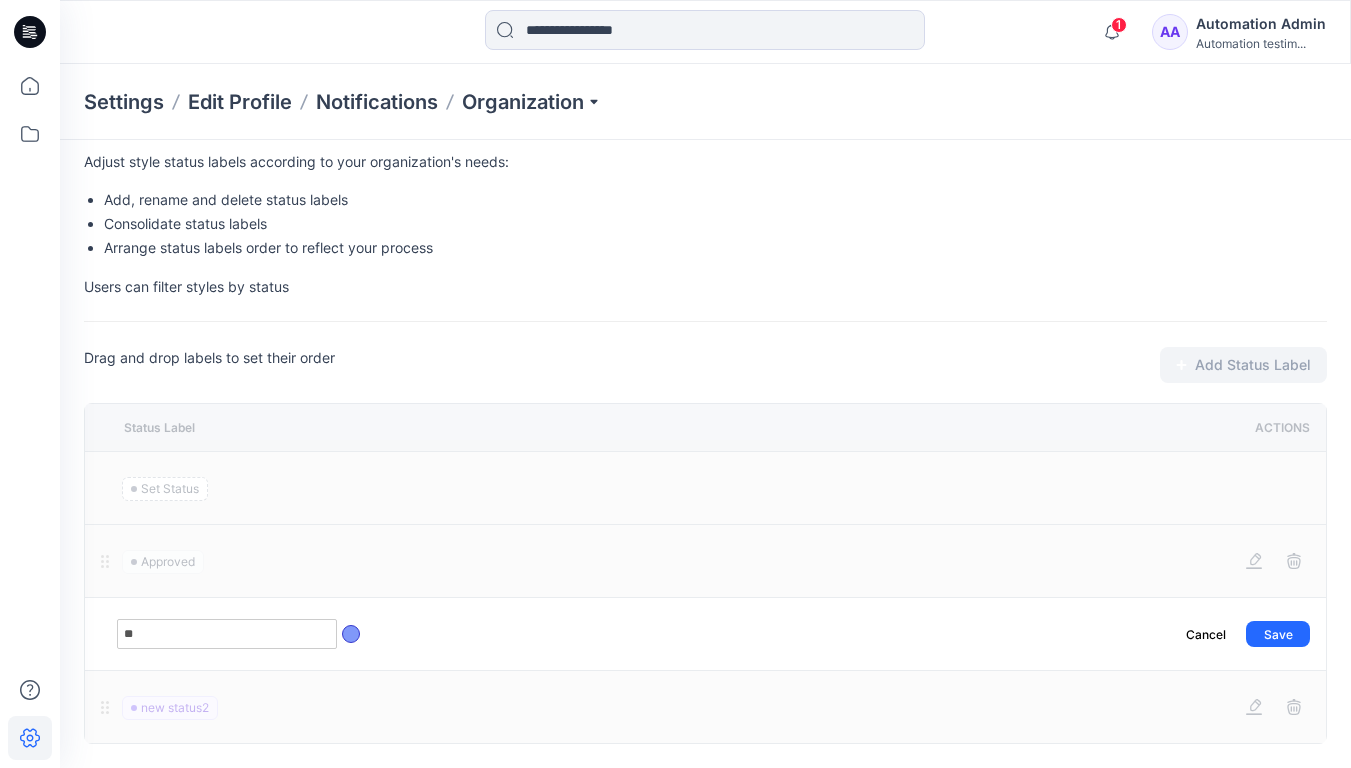 type on "*" 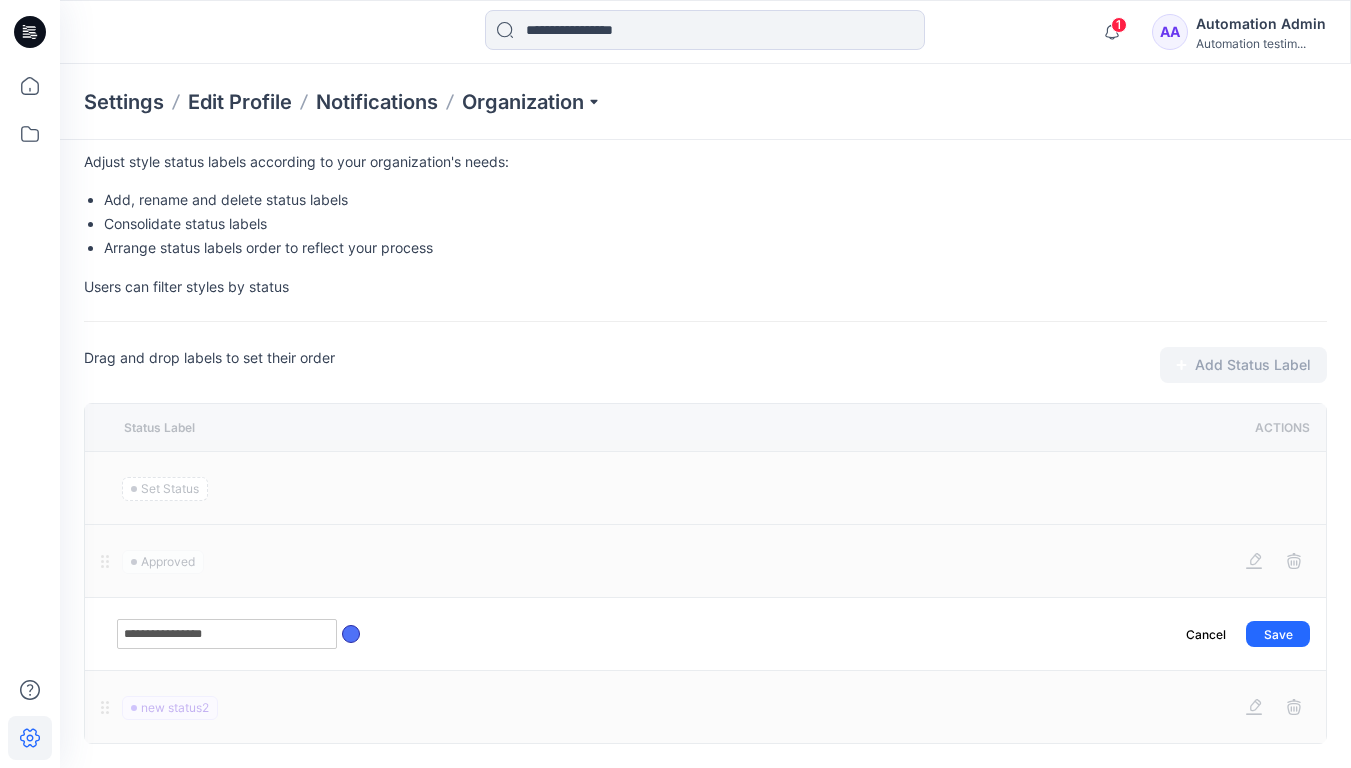 type on "**********" 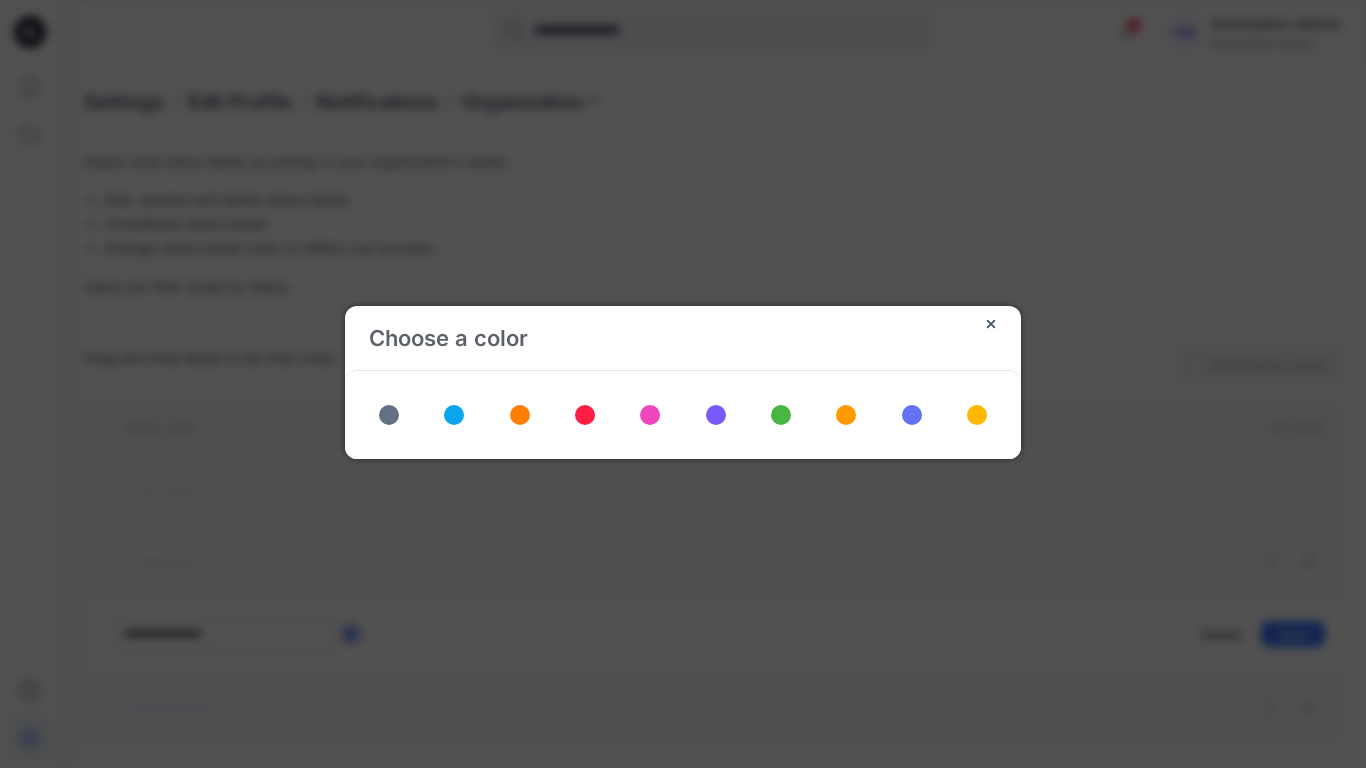 click at bounding box center [781, 415] 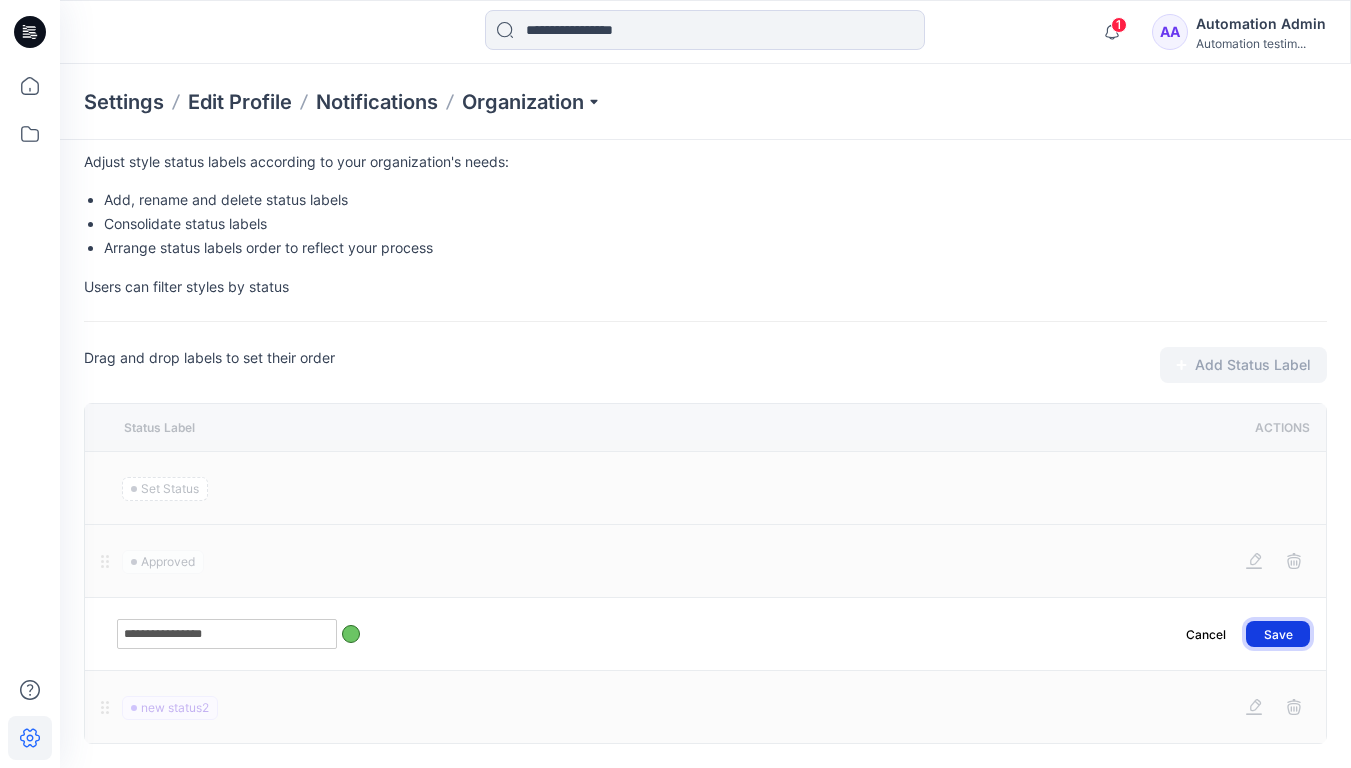 click on "Save" at bounding box center [1278, 634] 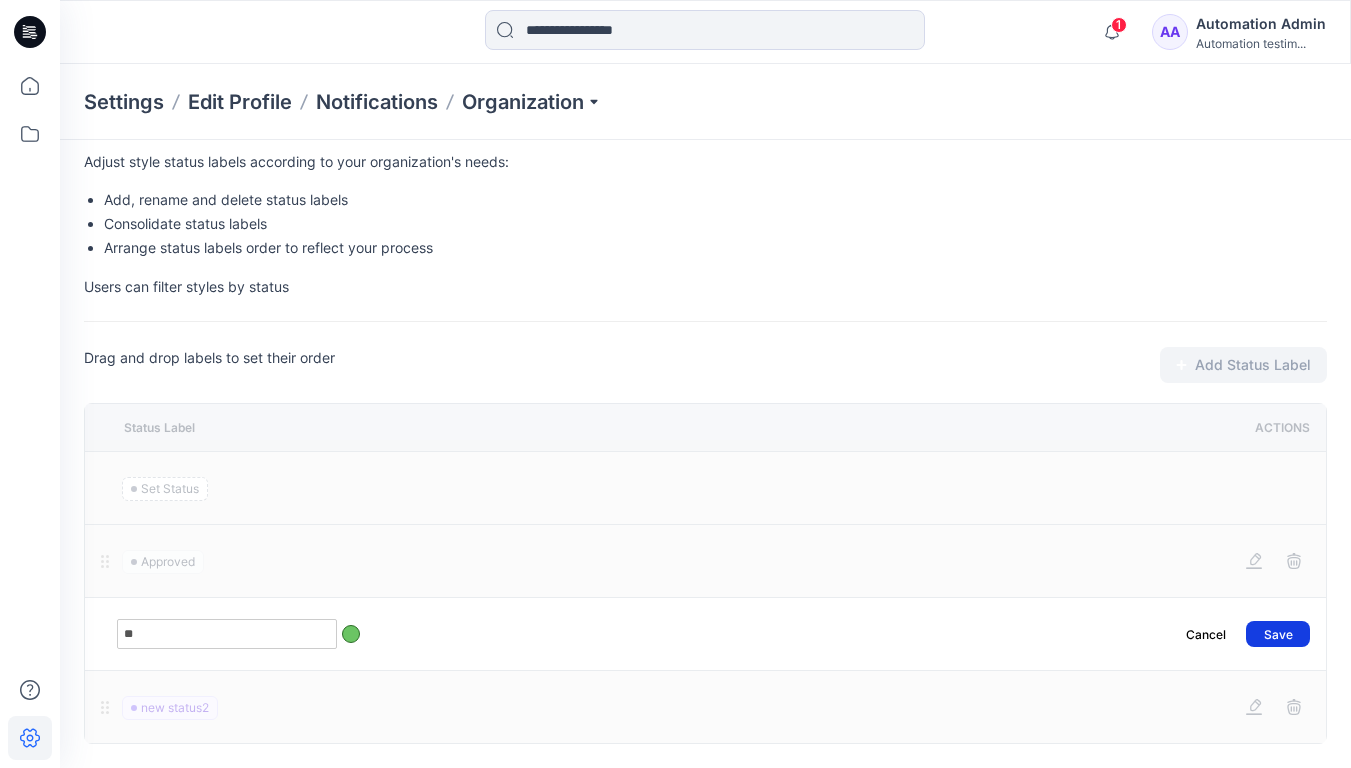 type on "*" 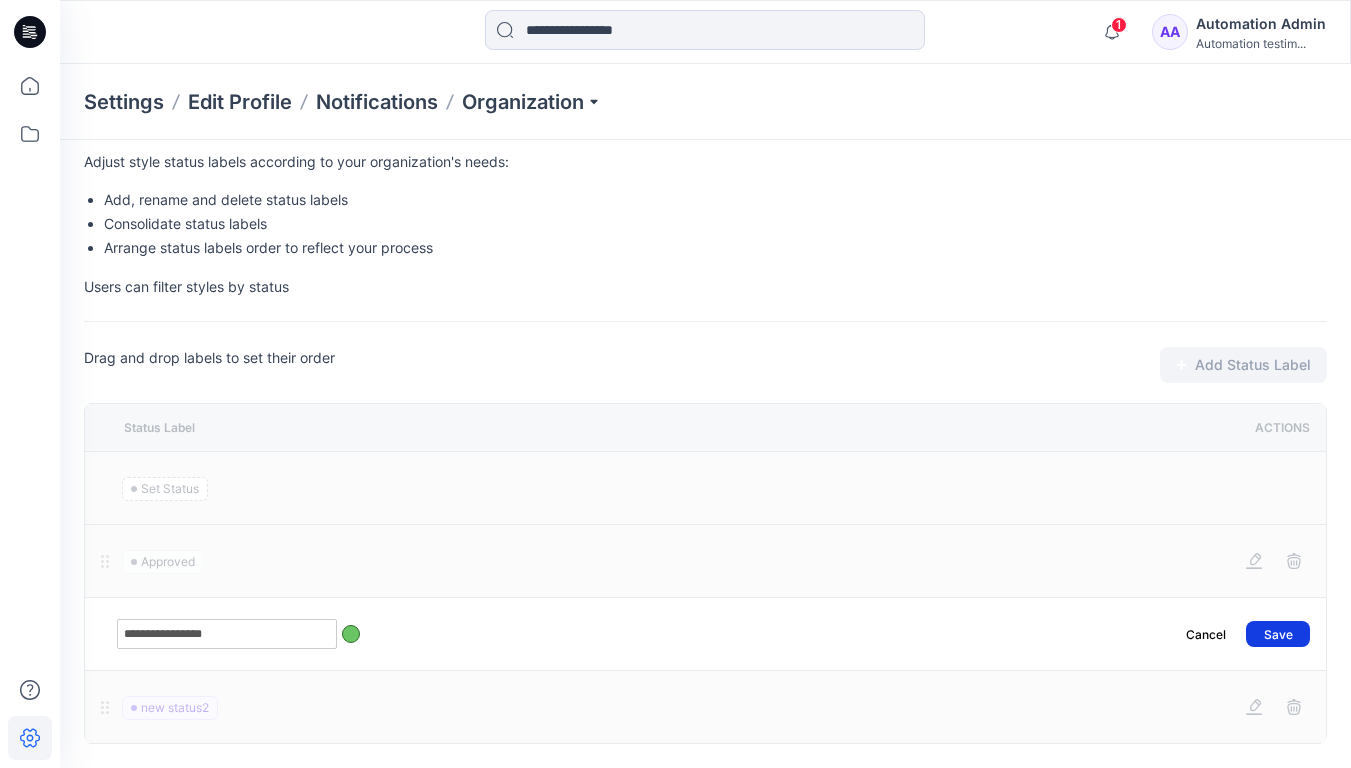 type on "**********" 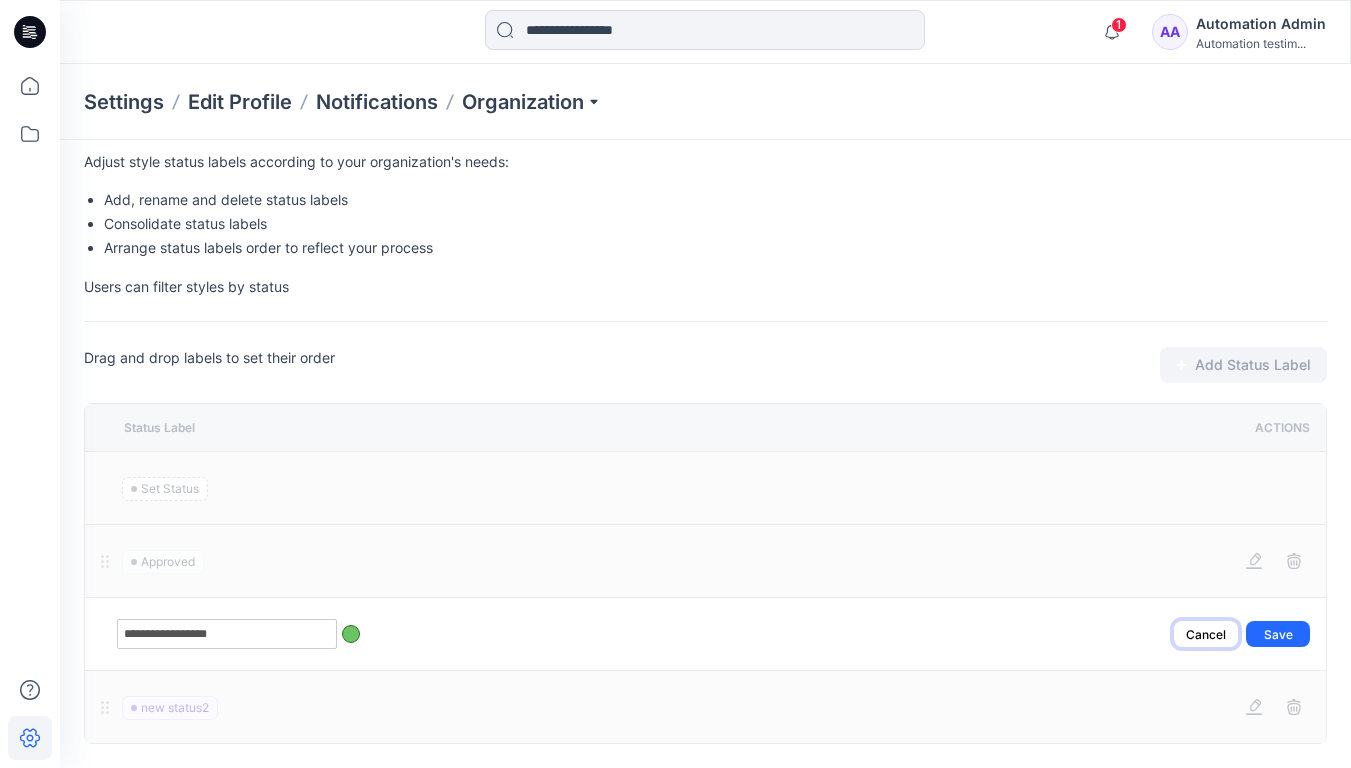 click on "Cancel" at bounding box center [1206, 634] 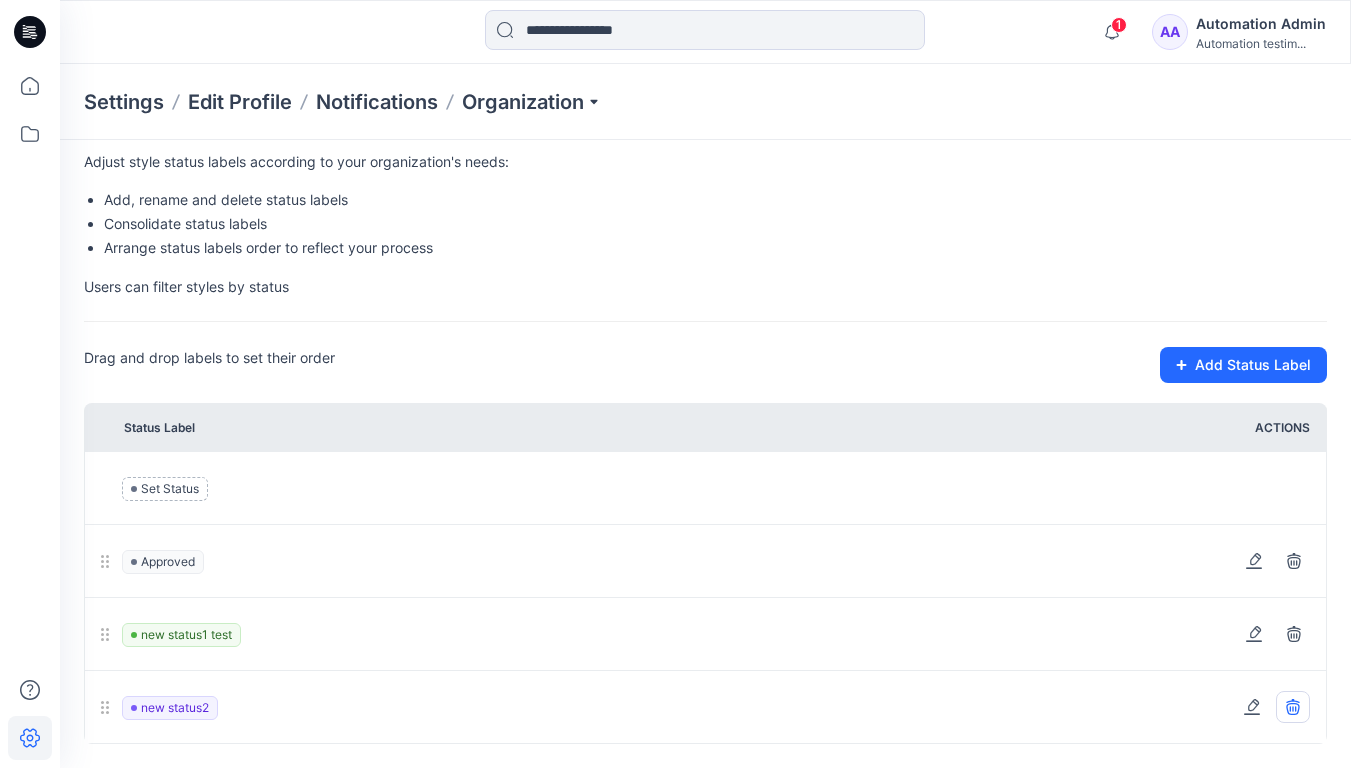 click 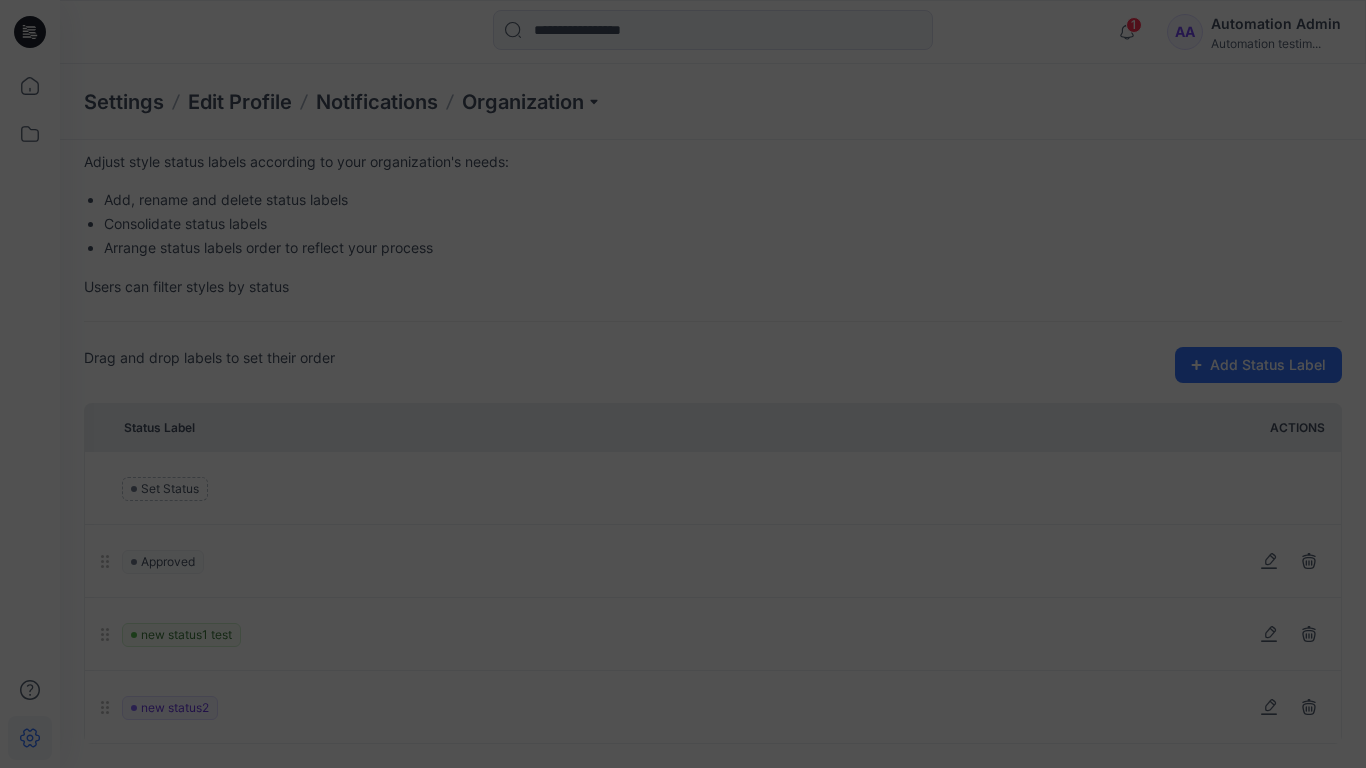 click on "Set Status" at bounding box center (417, 367) 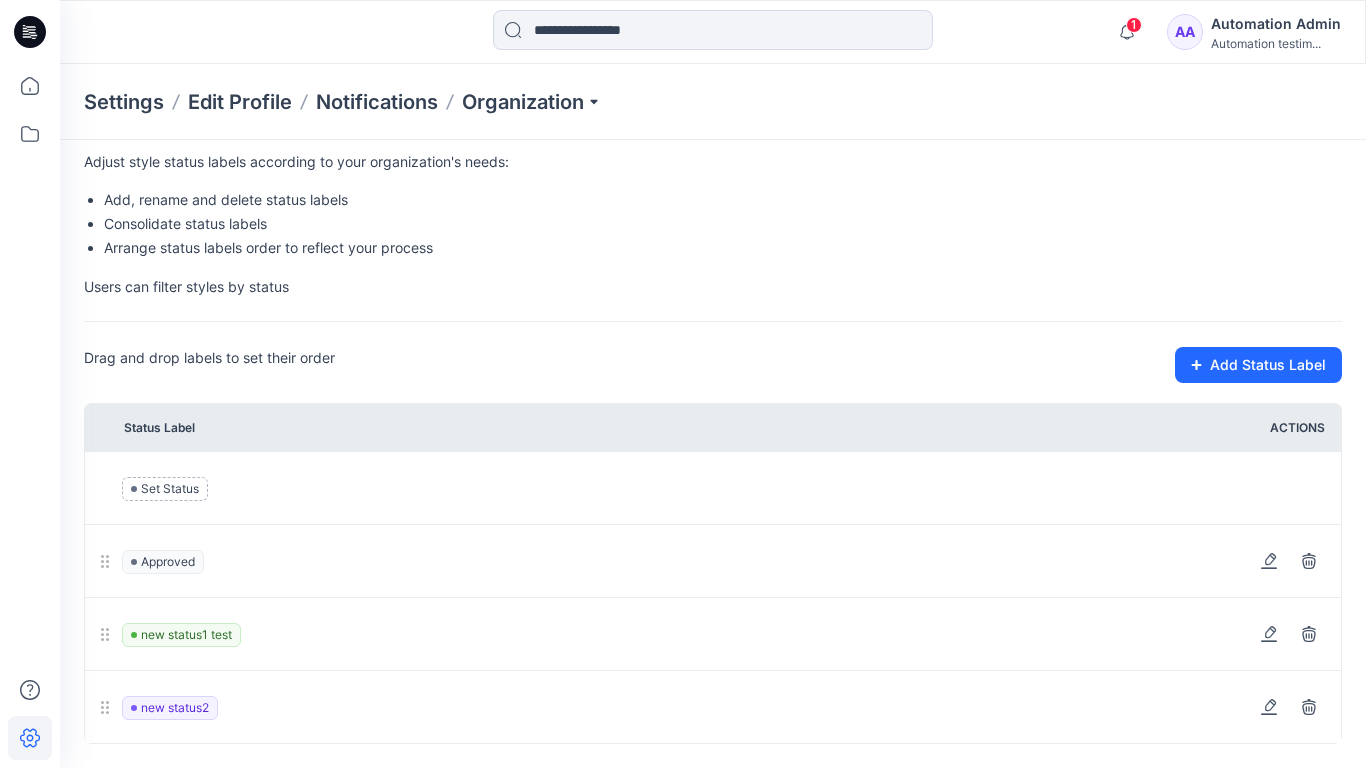 scroll, scrollTop: 0, scrollLeft: 0, axis: both 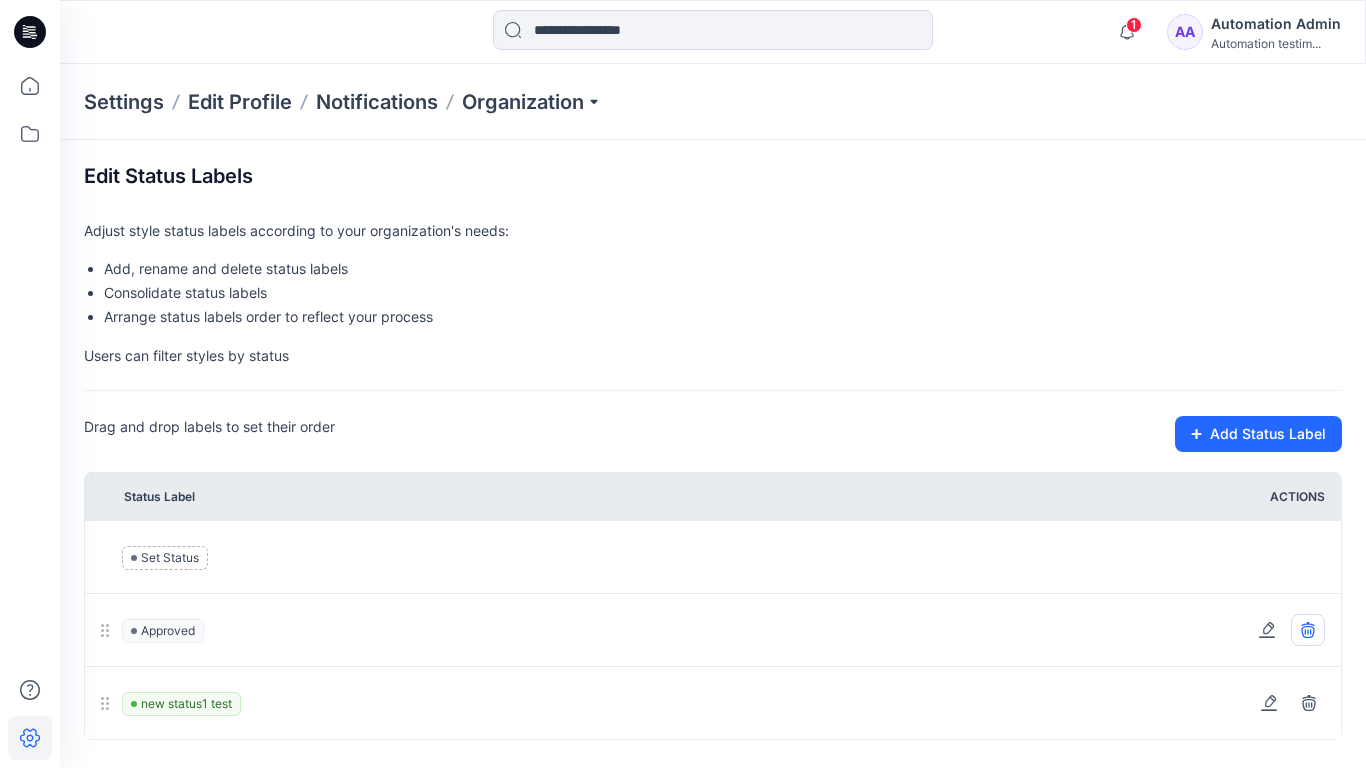 click 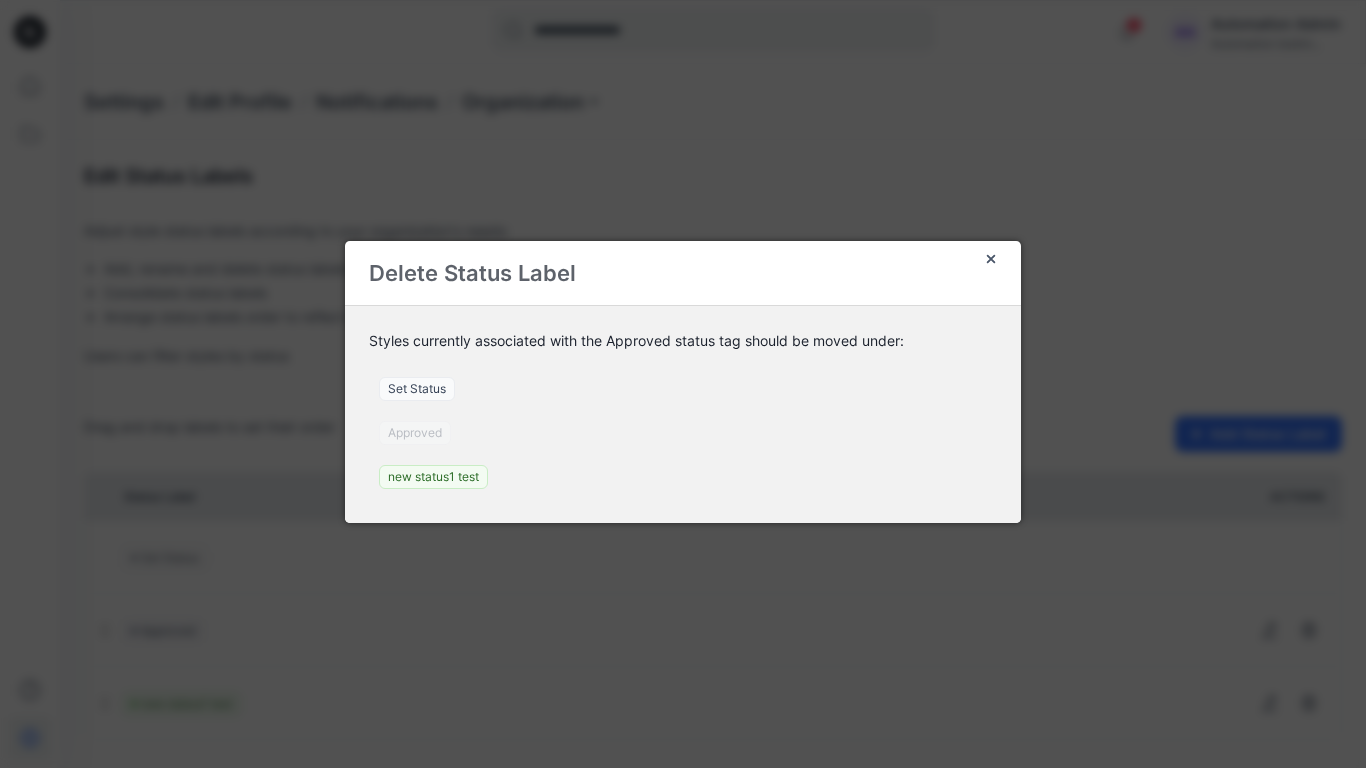 click on "Set Status" at bounding box center [417, 389] 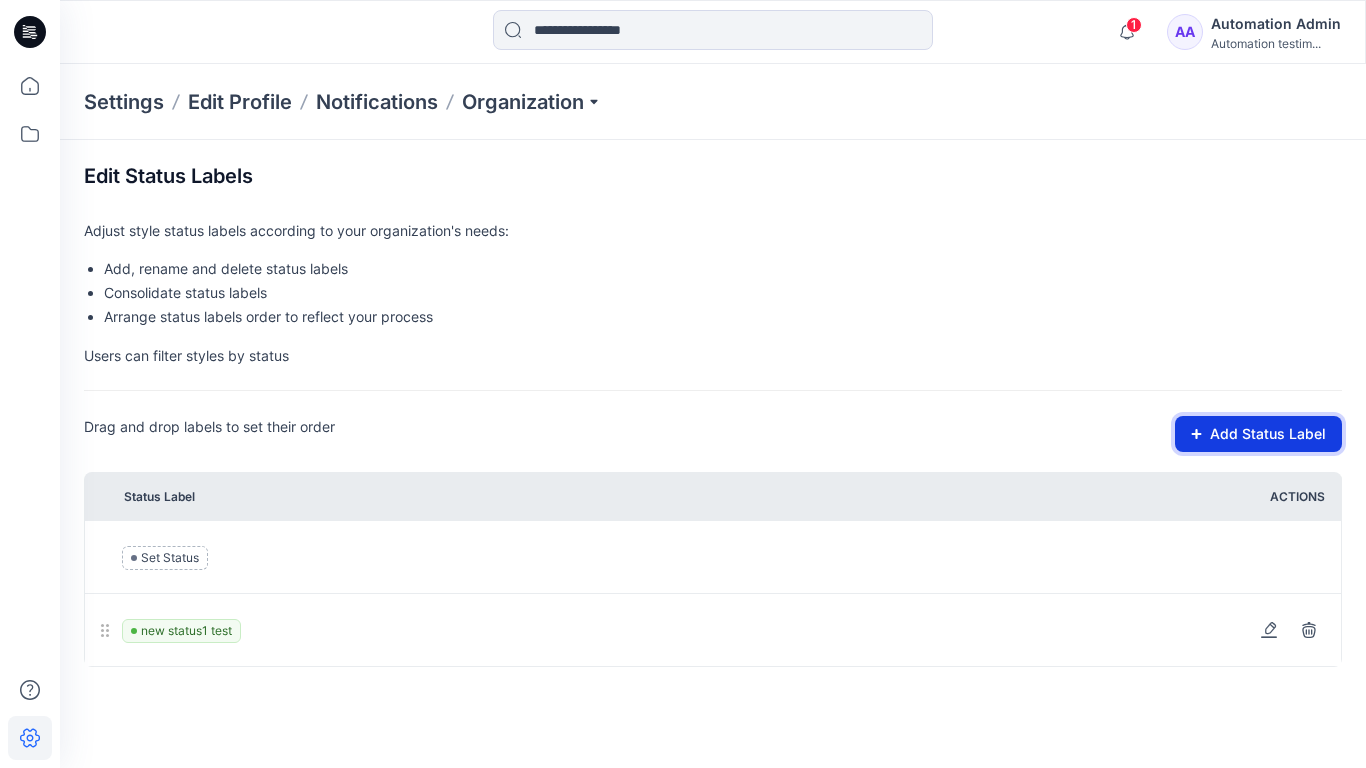click on "Add Status Label" at bounding box center (1258, 434) 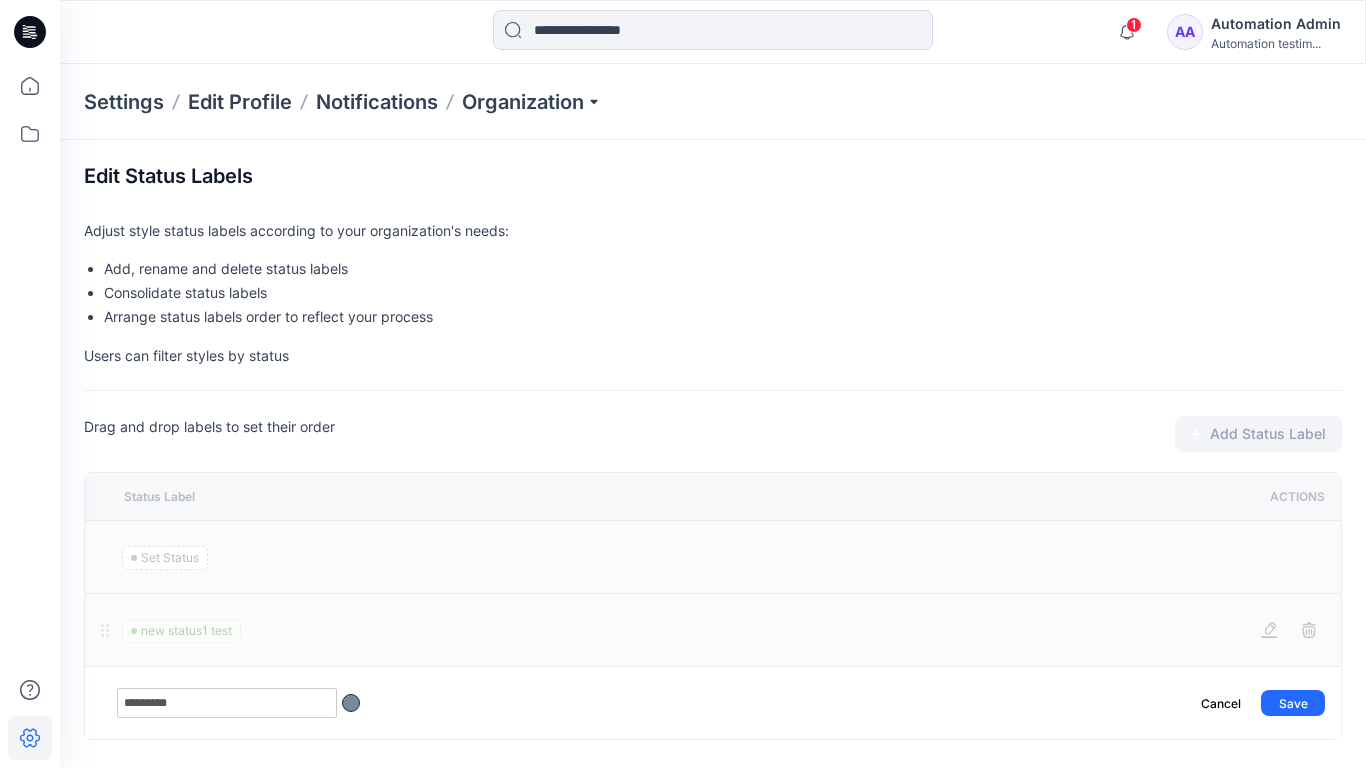 type on "*********" 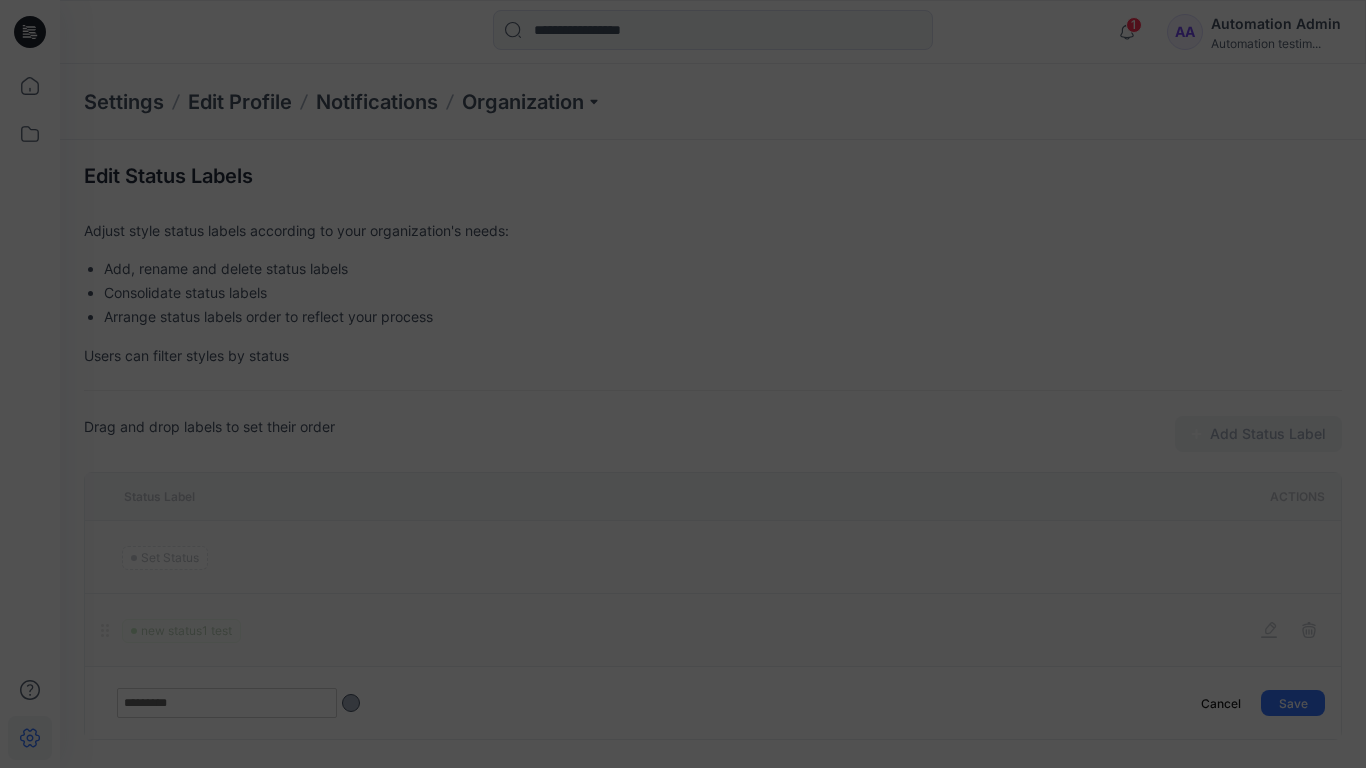 click at bounding box center [520, 415] 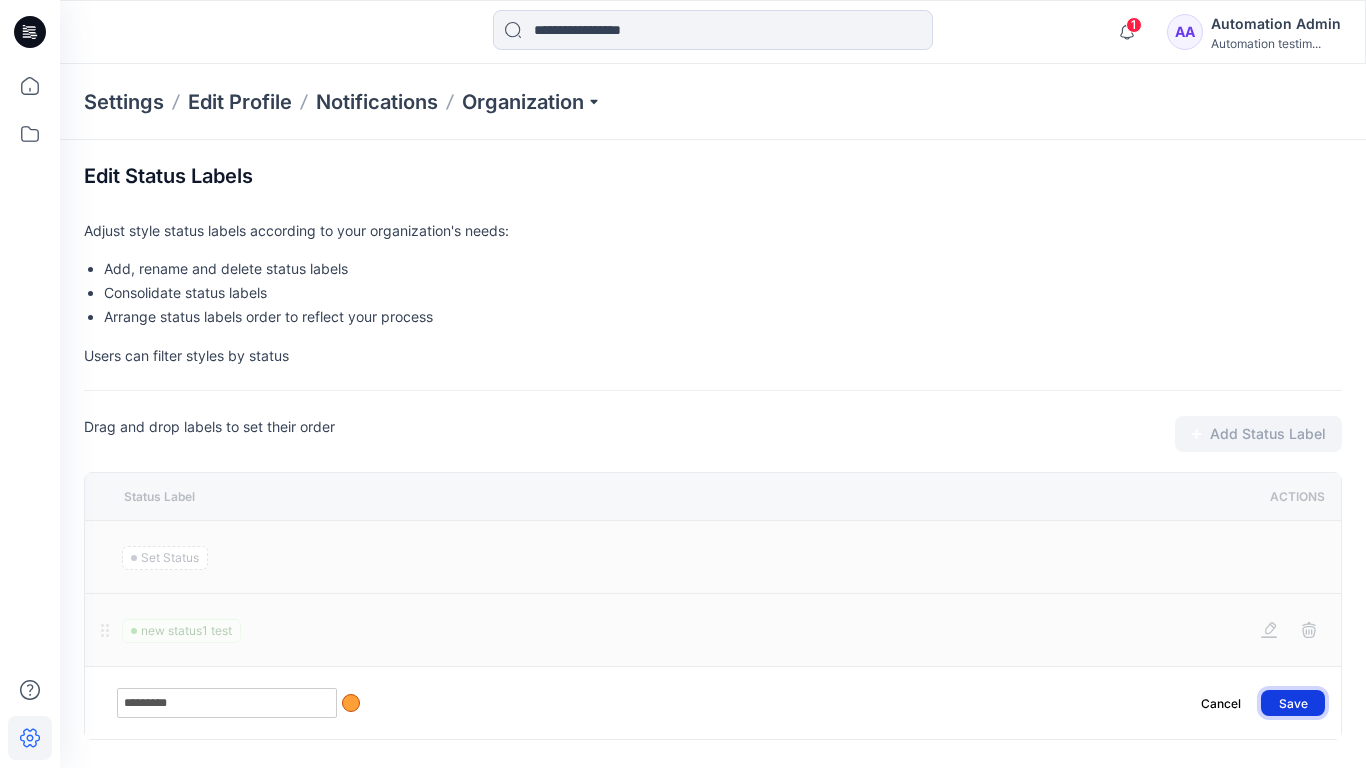 click on "Save" at bounding box center (1293, 703) 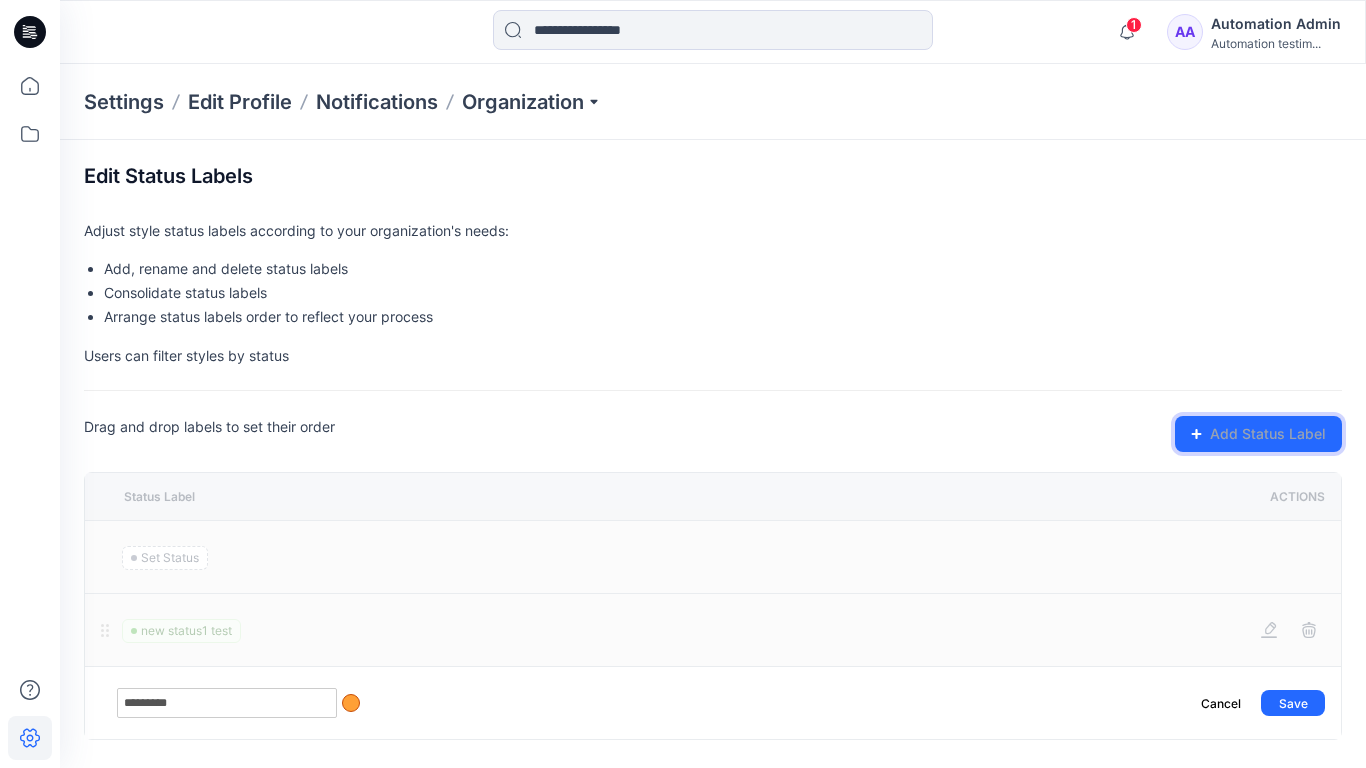 click on "Add Status Label" at bounding box center [1258, 434] 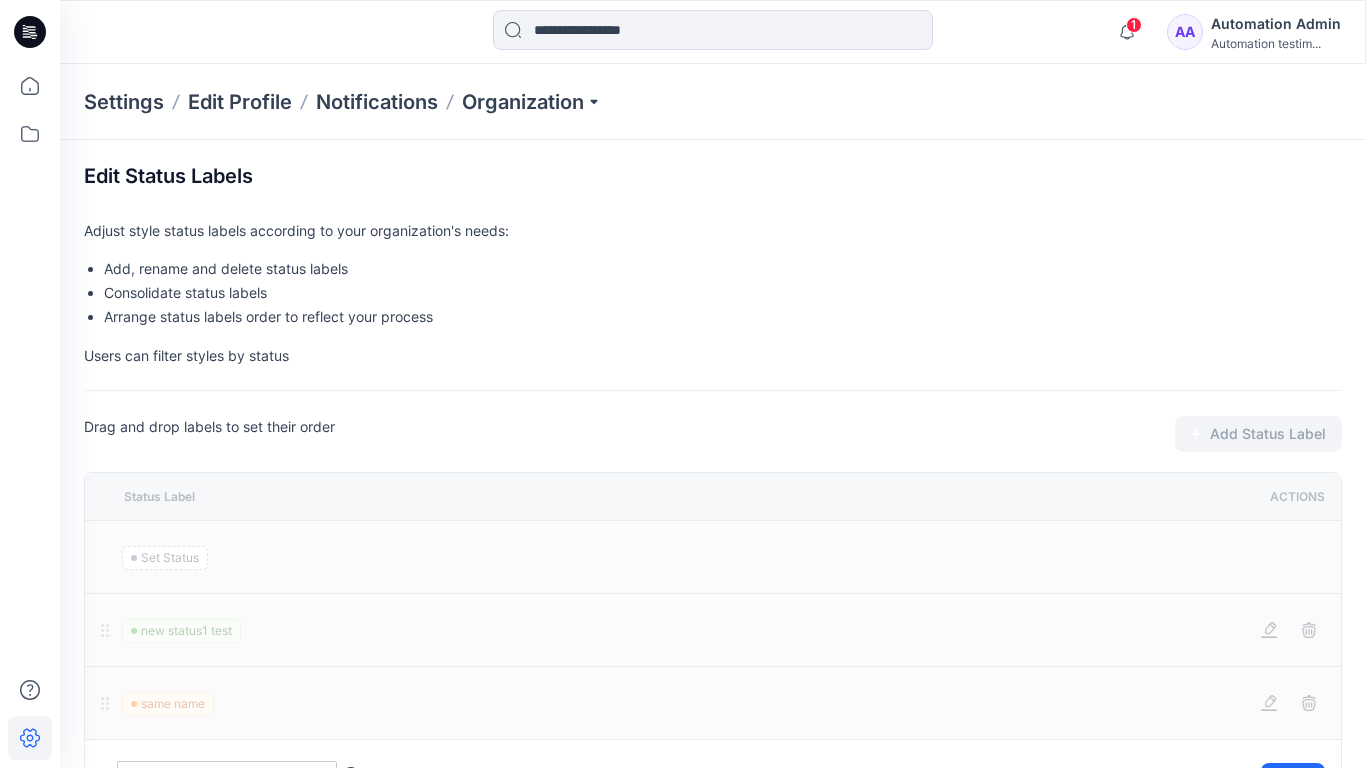scroll, scrollTop: 23, scrollLeft: 0, axis: vertical 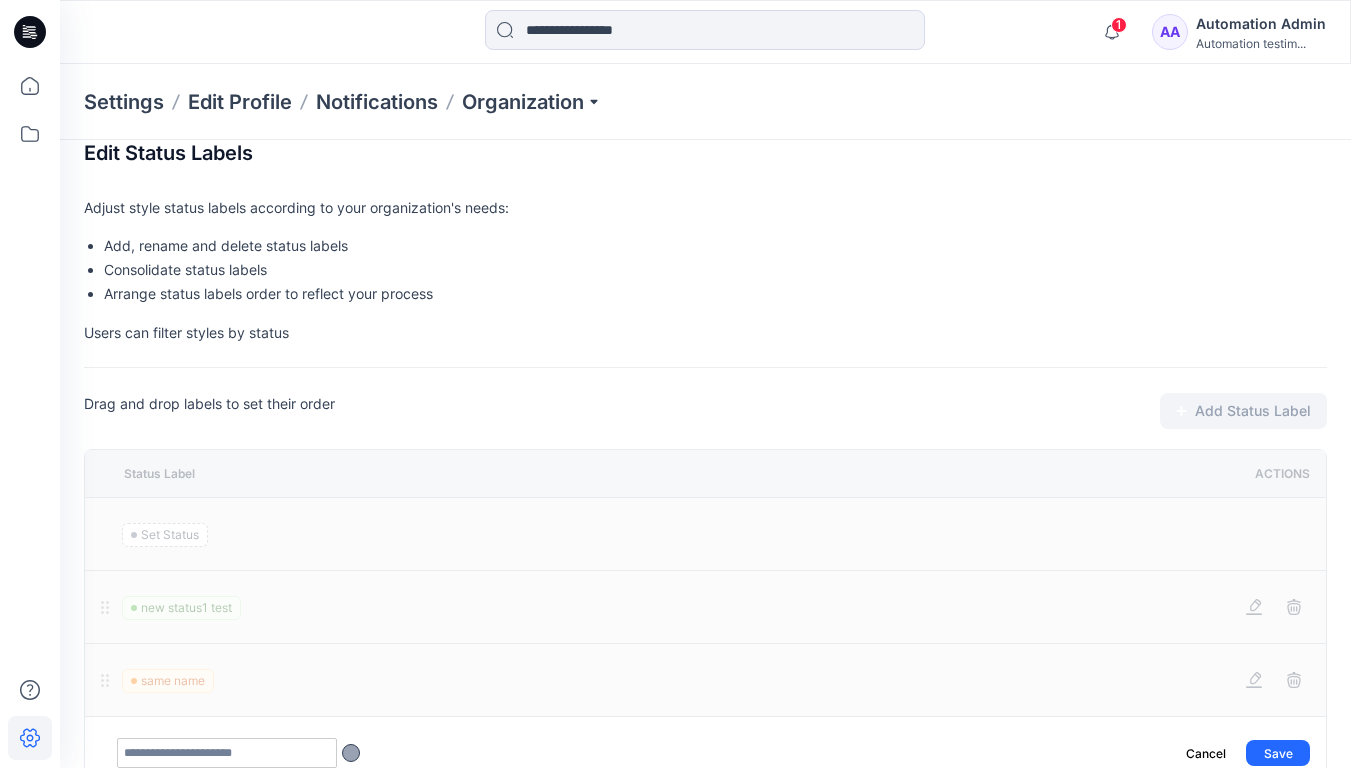 click at bounding box center [227, 753] 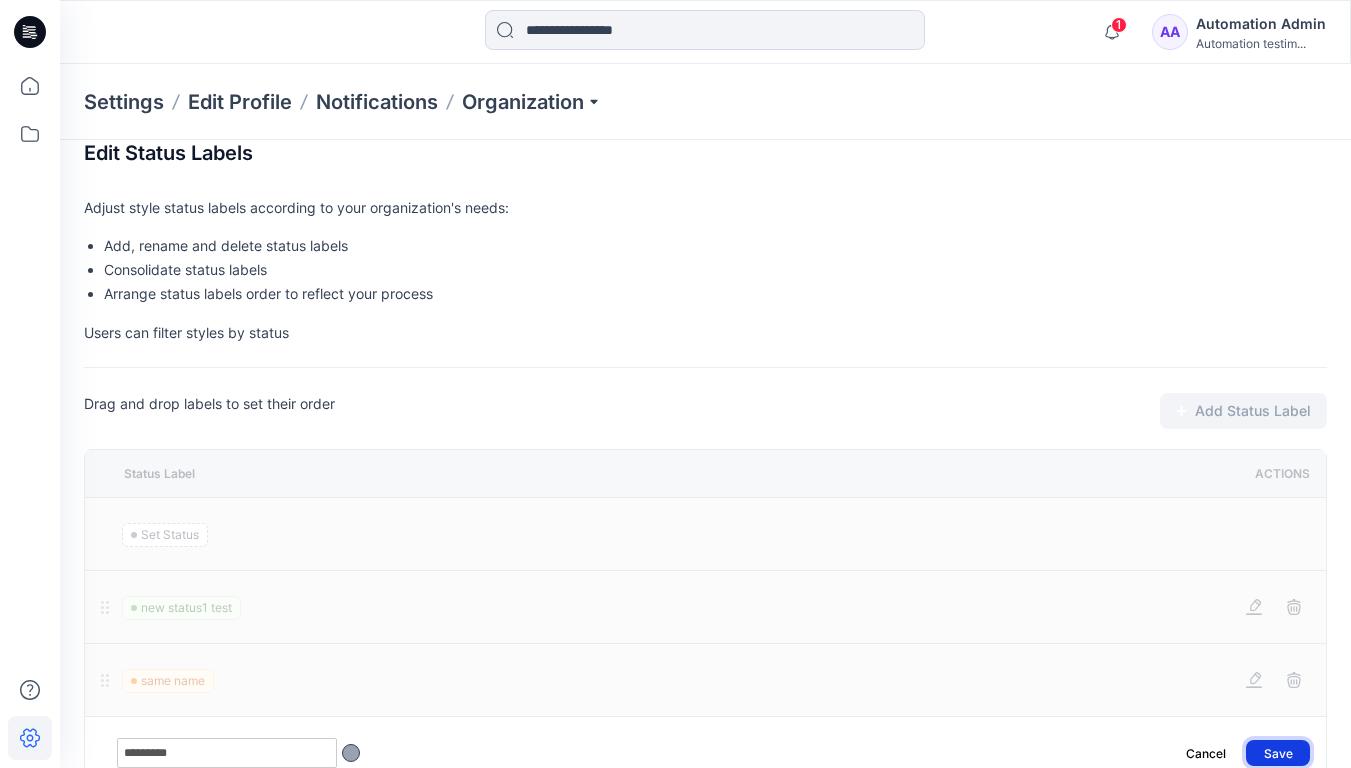 click on "Save" at bounding box center (1278, 753) 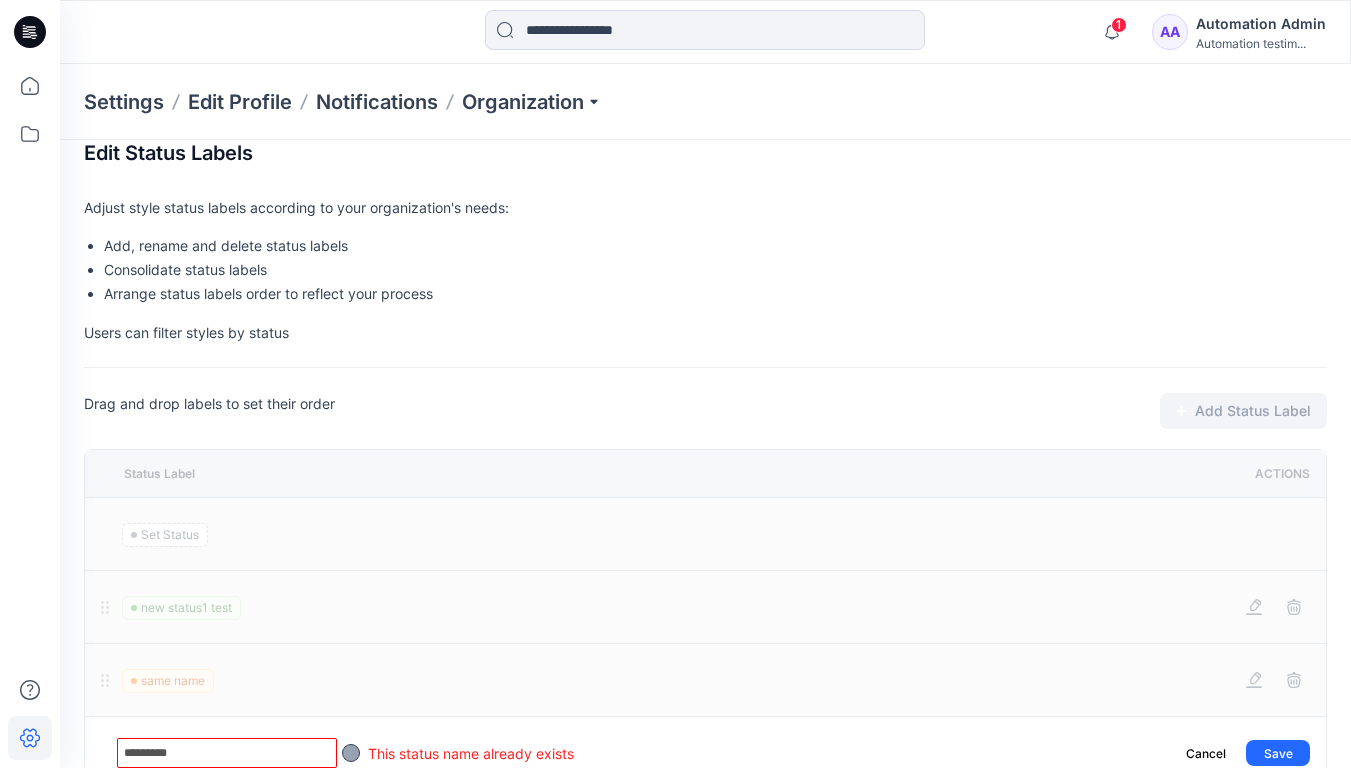 click on "*********" at bounding box center (227, 753) 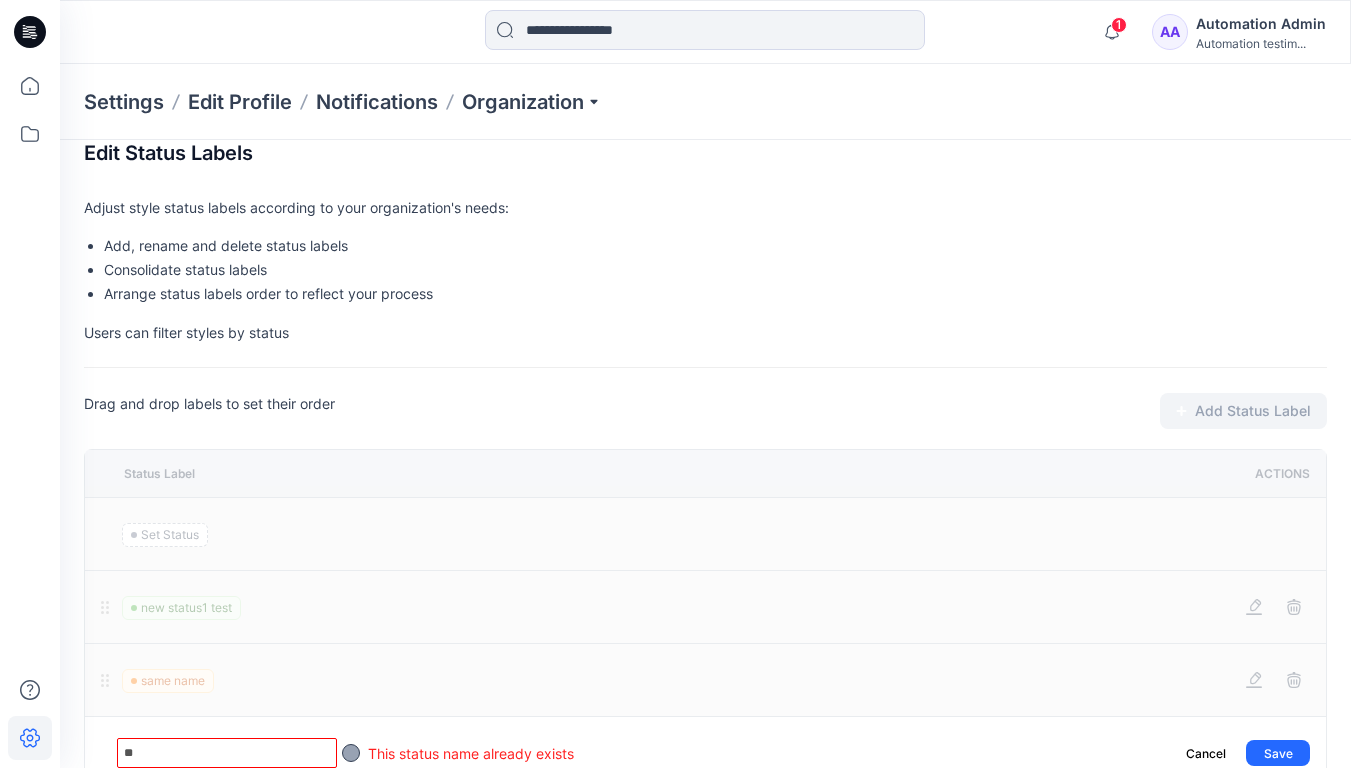 type on "*" 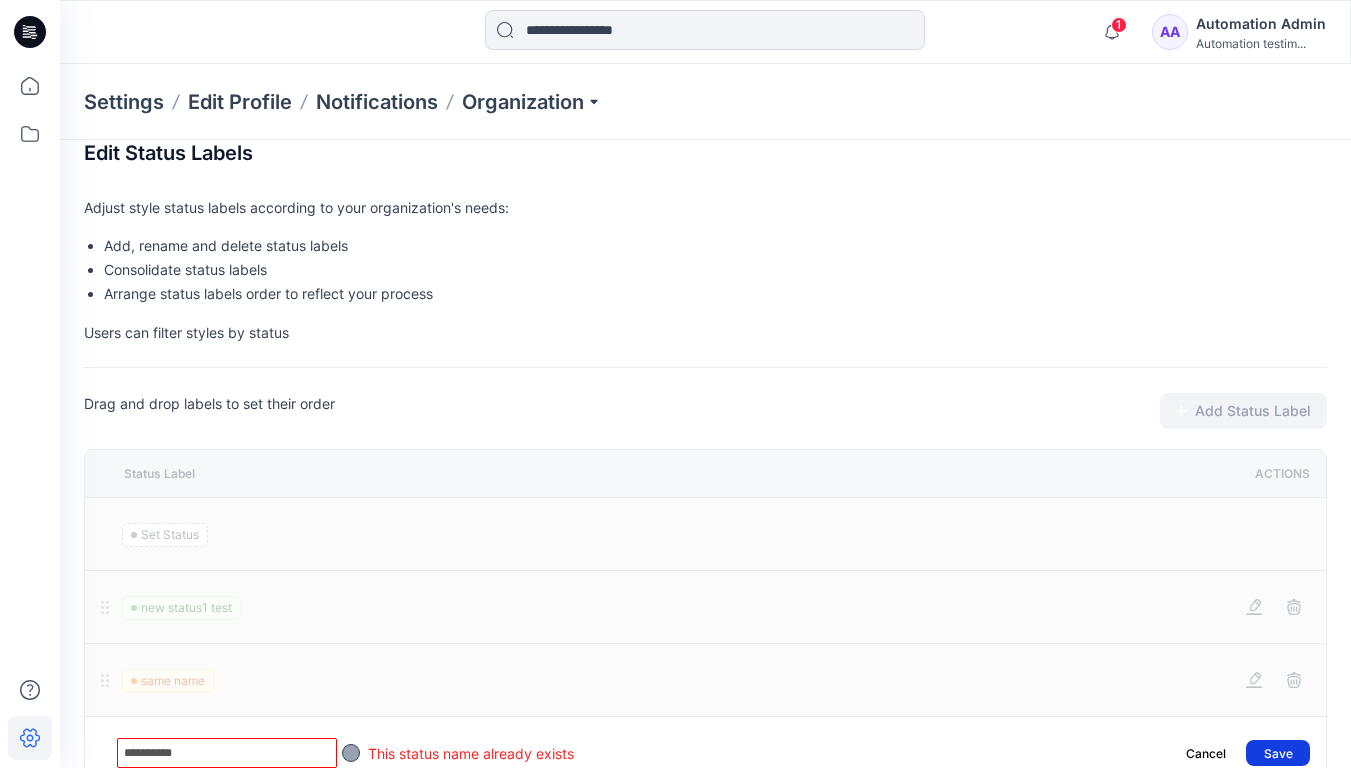 type on "**********" 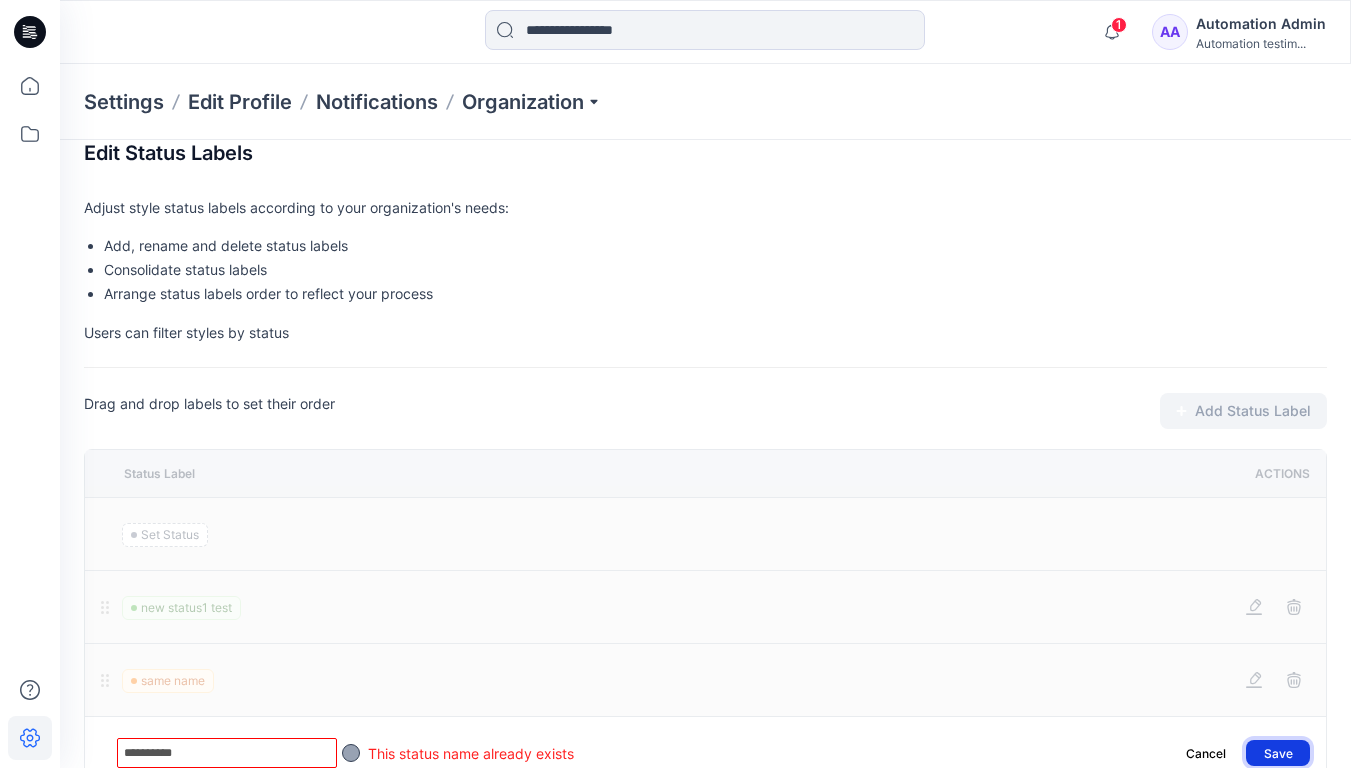 click on "Save" at bounding box center [1278, 753] 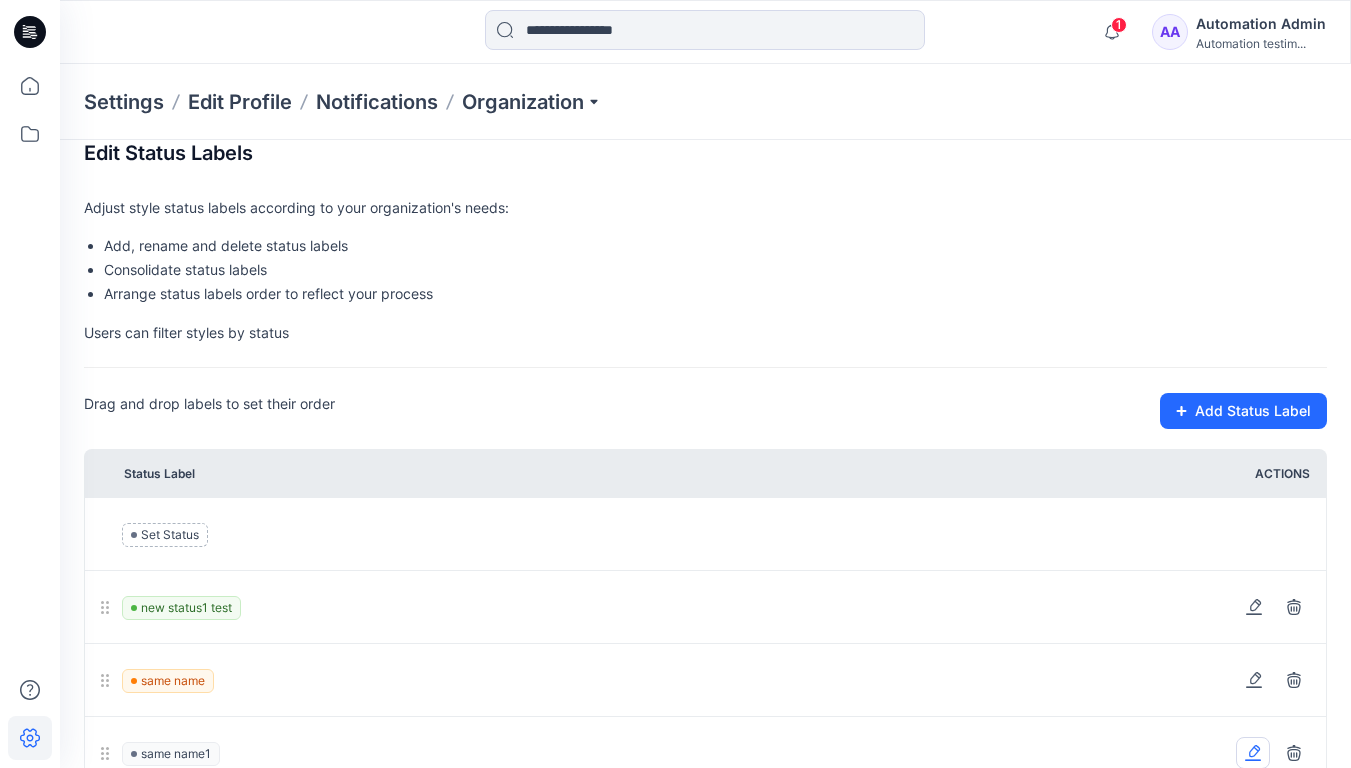 click 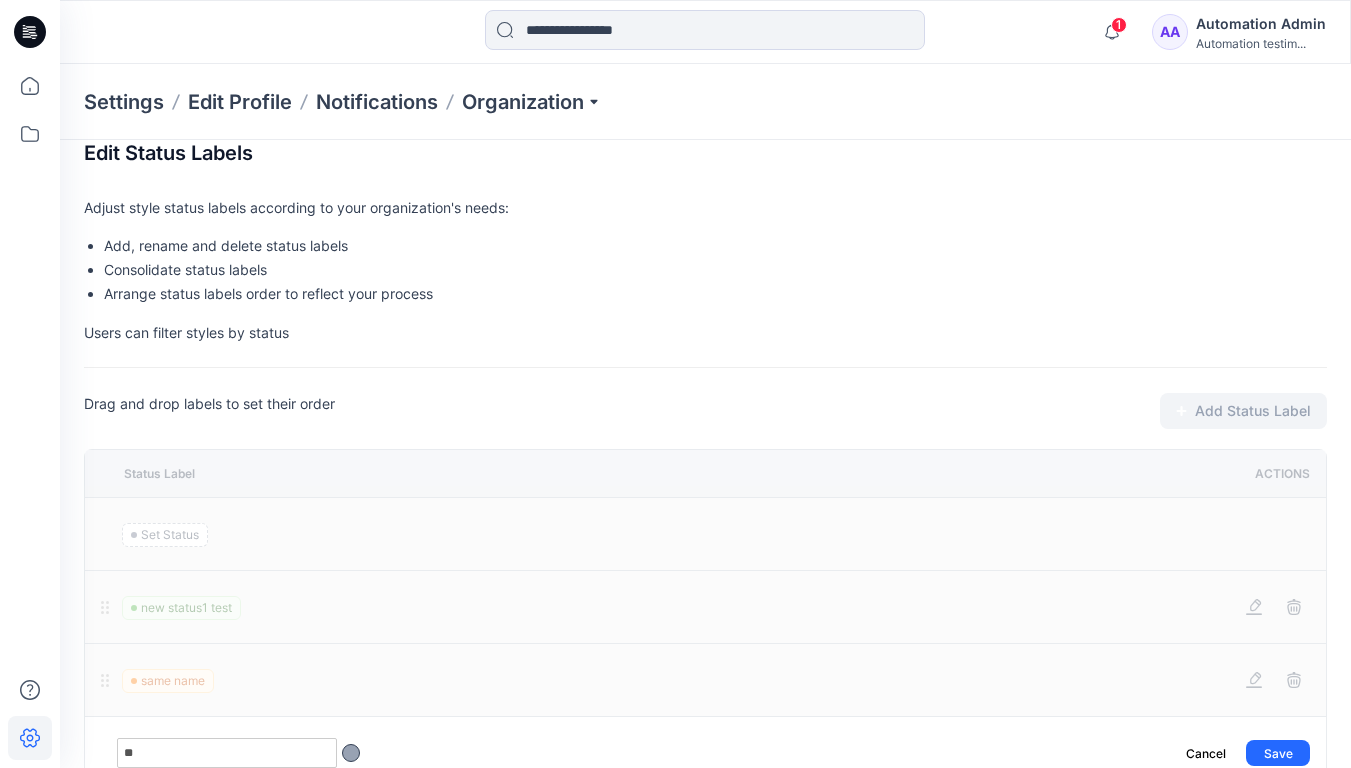 type on "*" 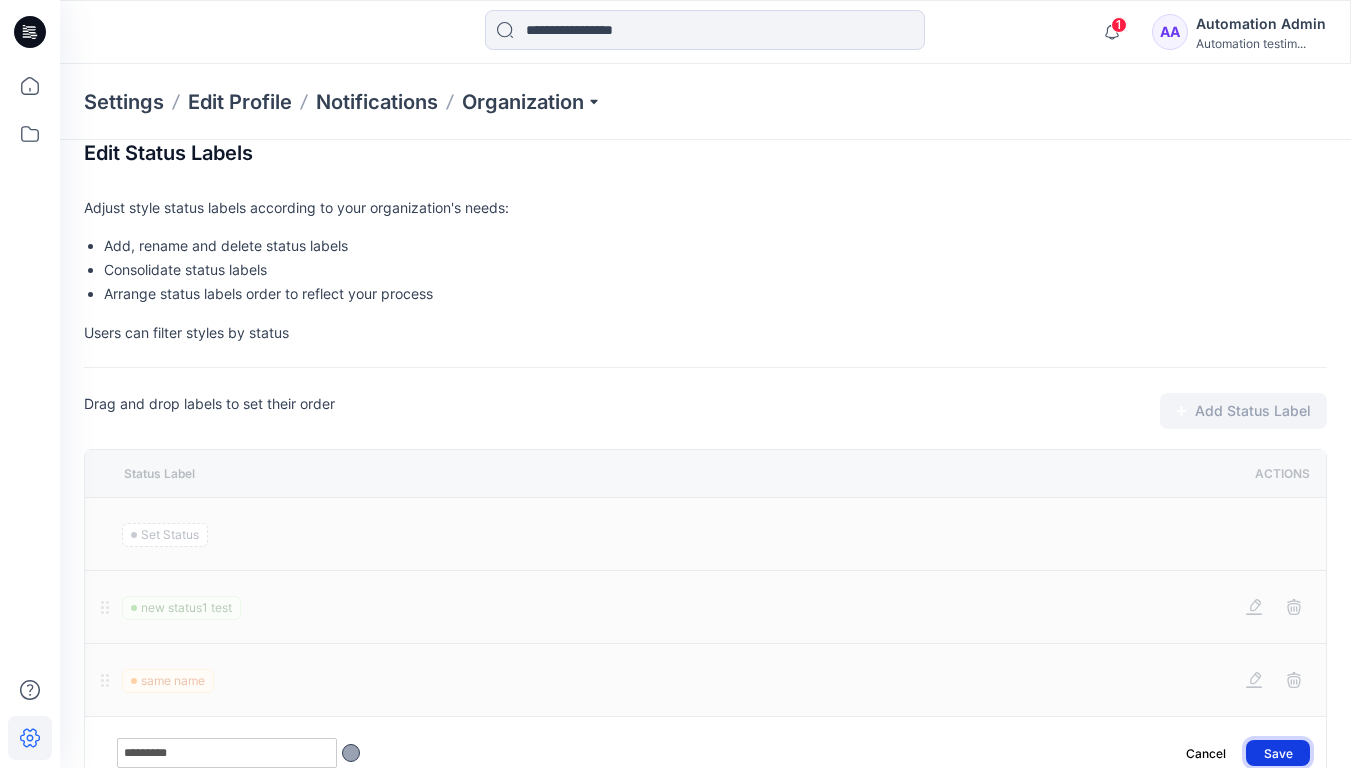 click on "Save" at bounding box center [1278, 753] 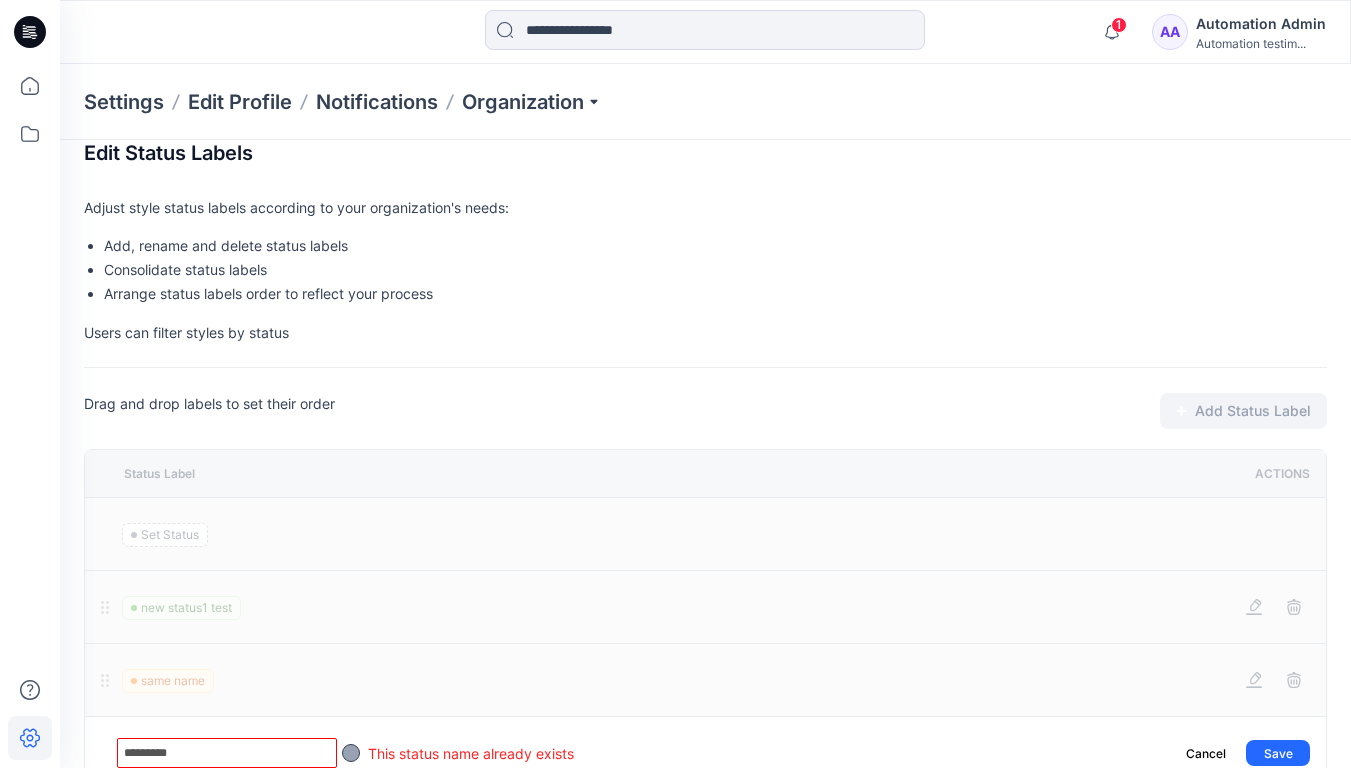 click on "*********" at bounding box center (227, 753) 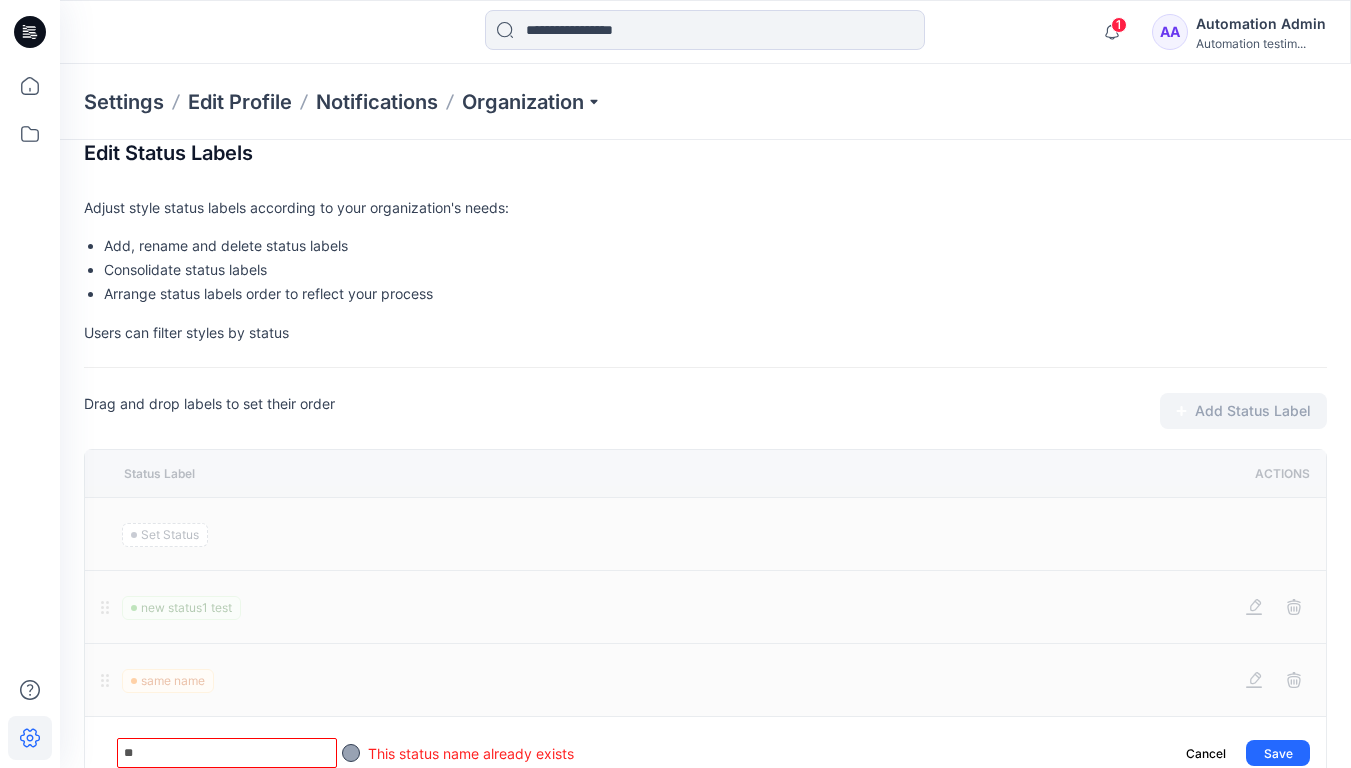type on "*" 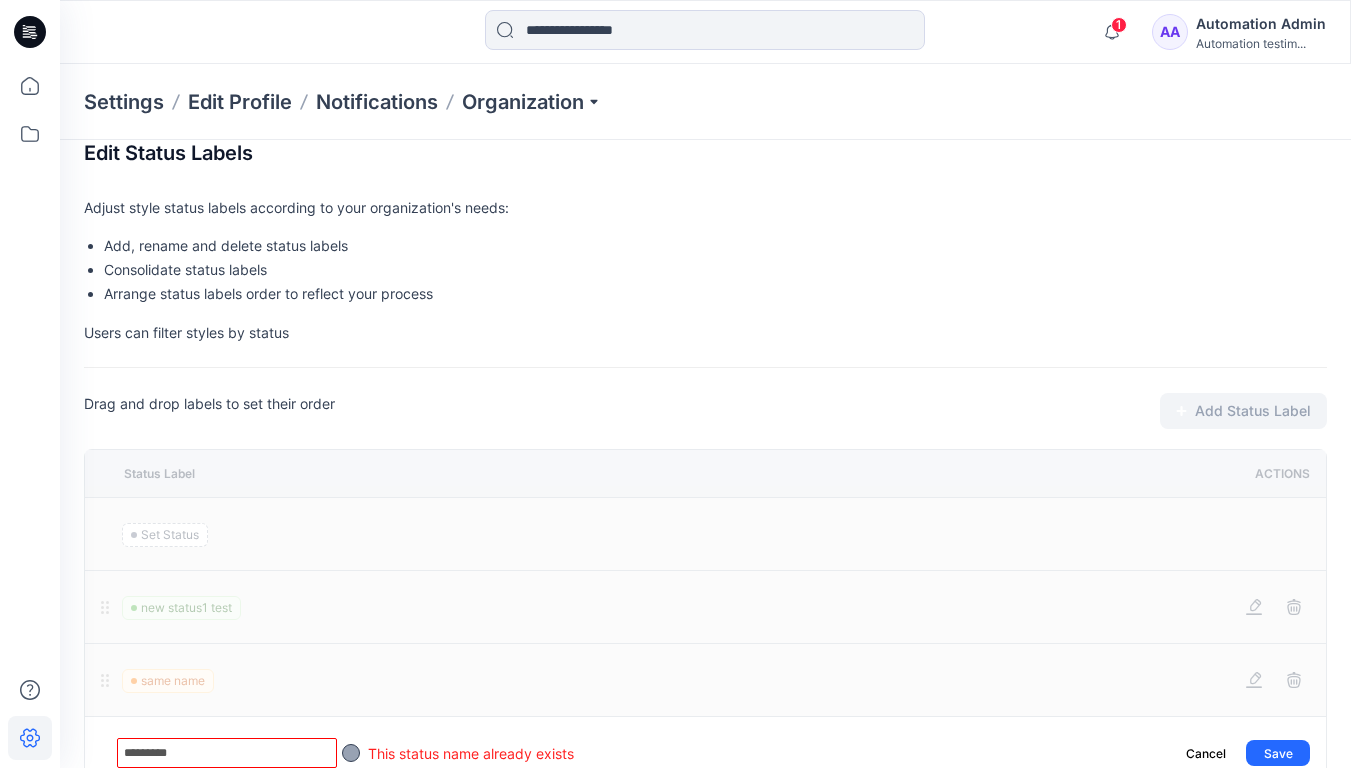 type on "**********" 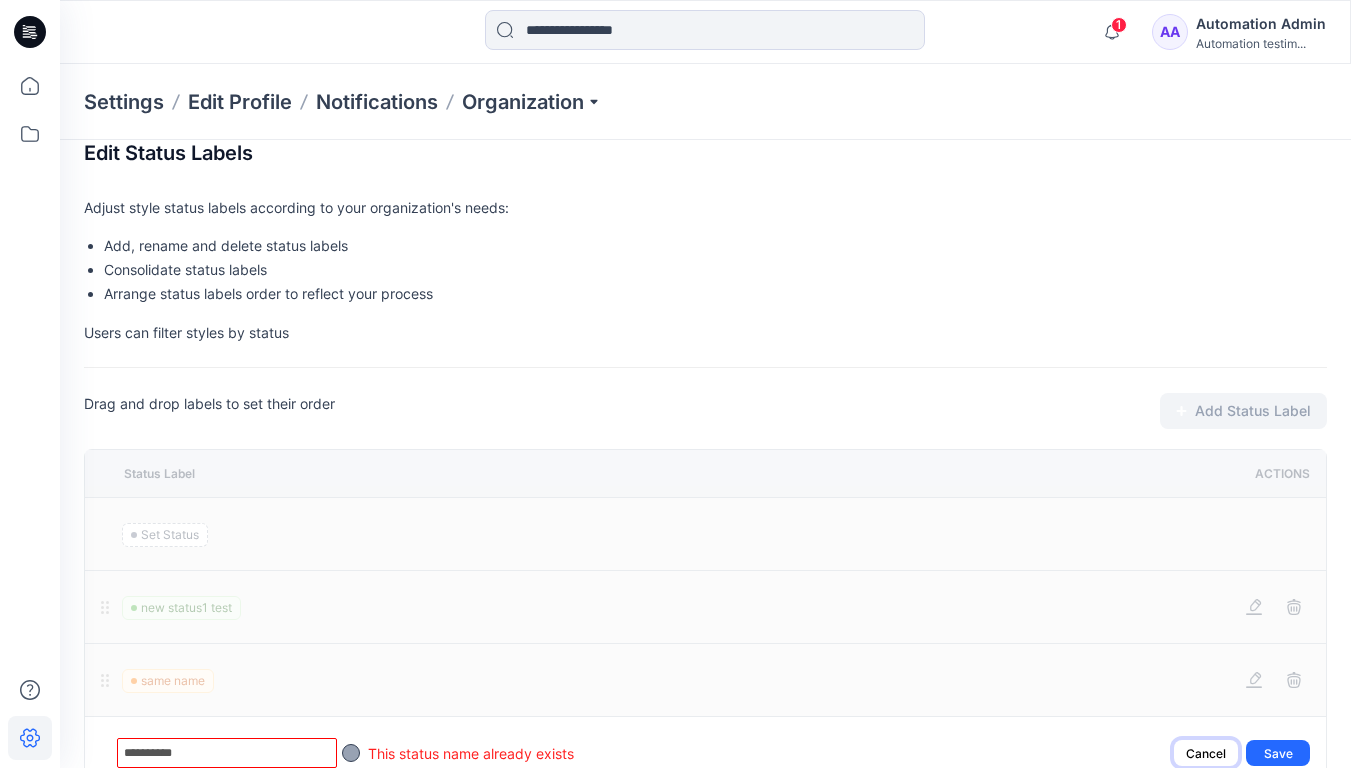 click on "Cancel" at bounding box center (1206, 753) 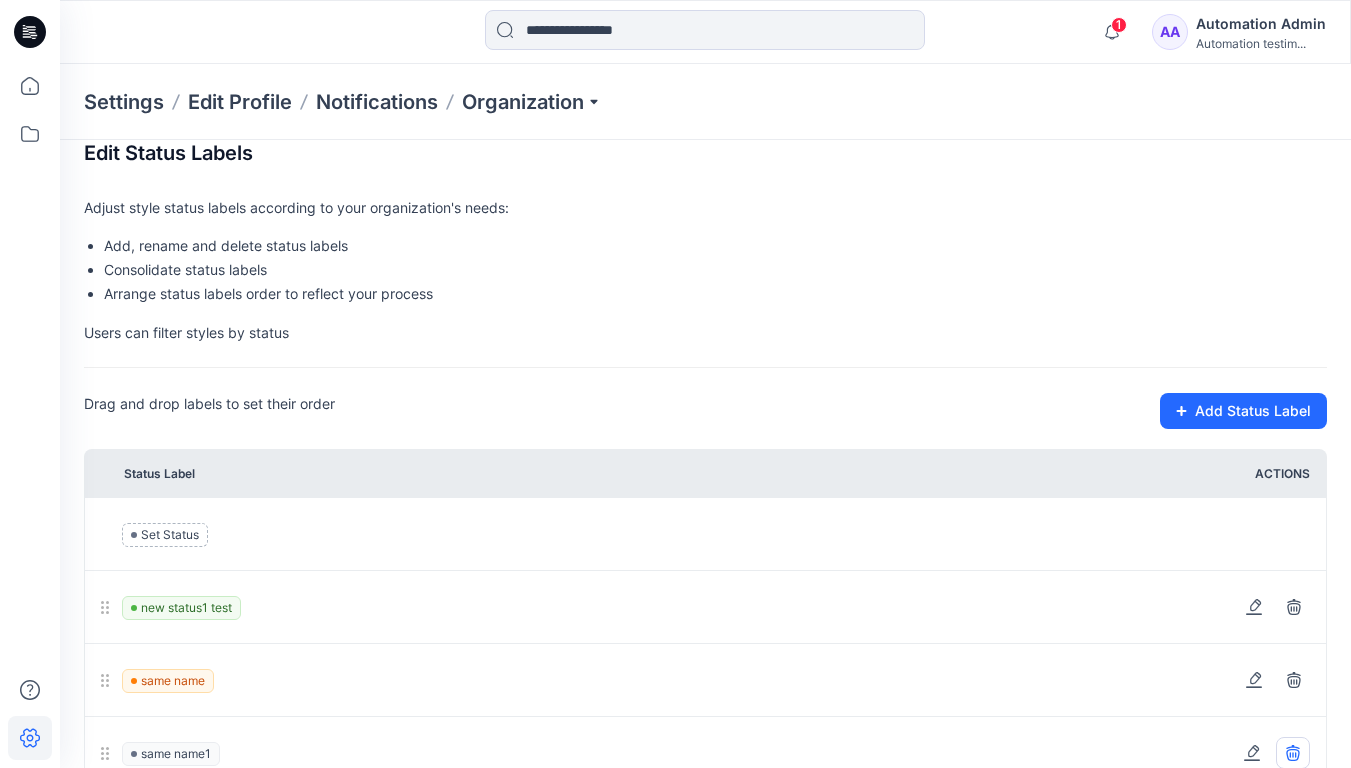 click 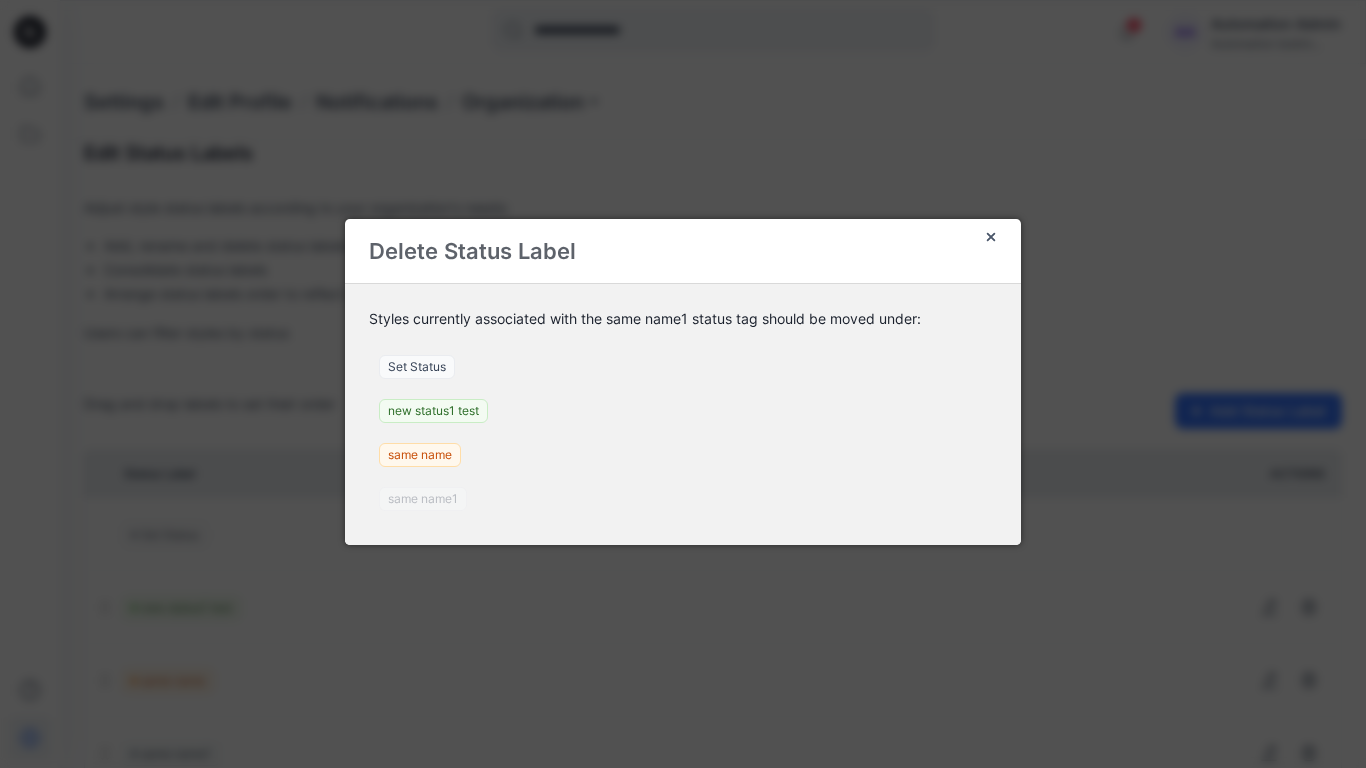 click on "Set Status" at bounding box center (417, 367) 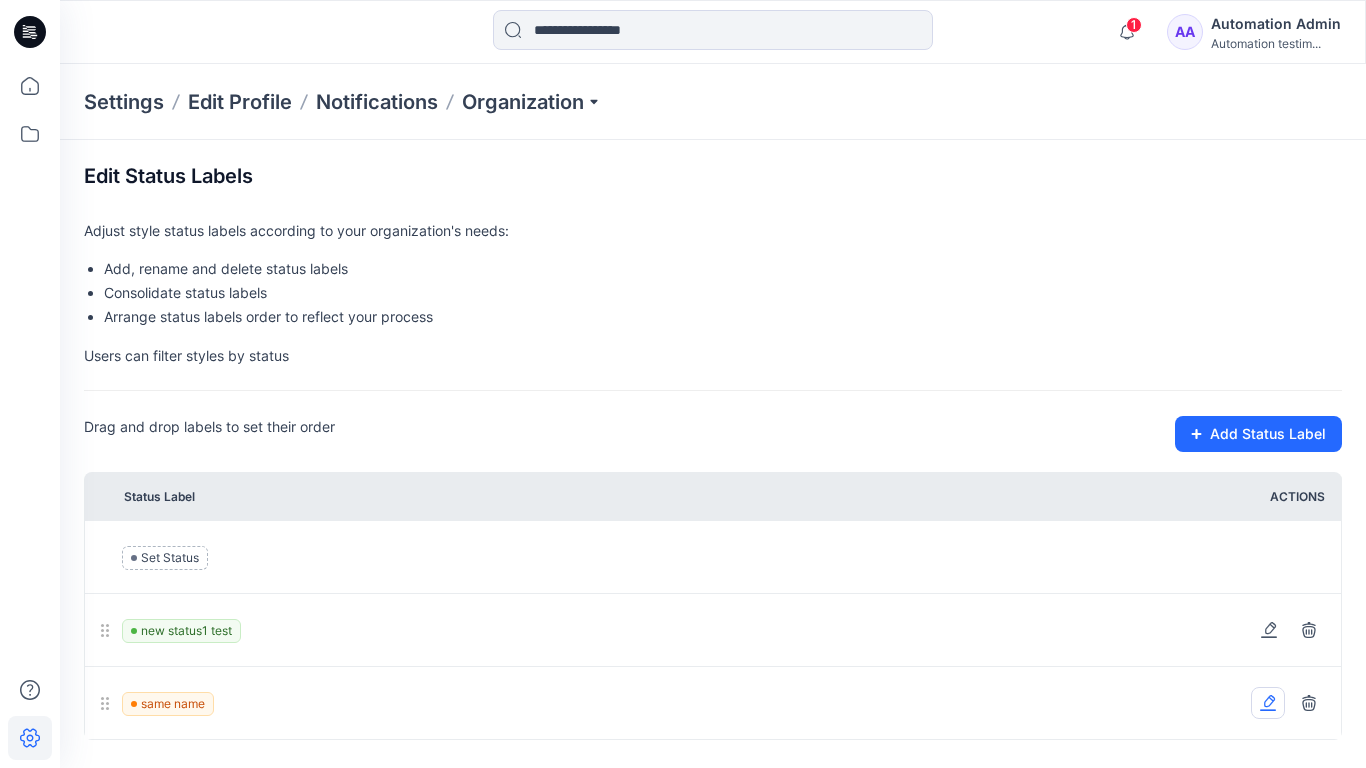 click 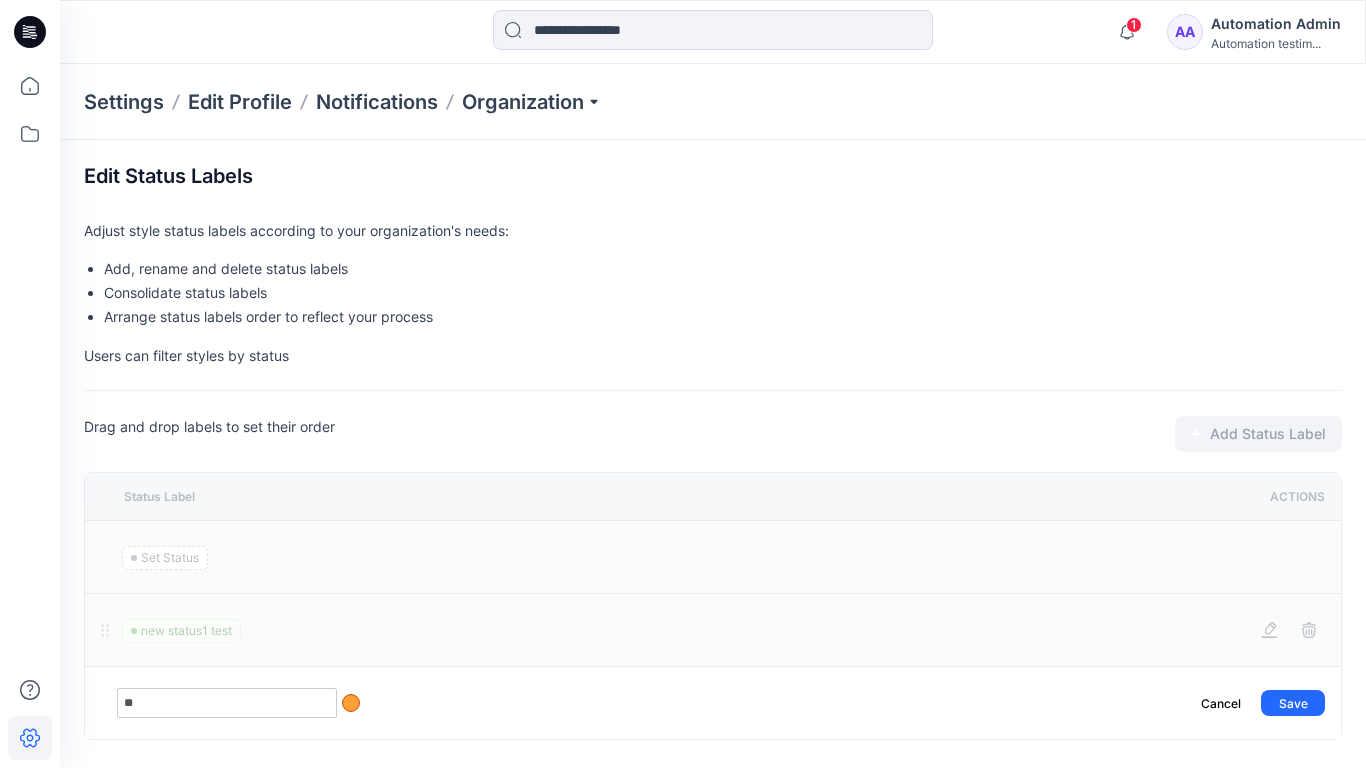 type on "*" 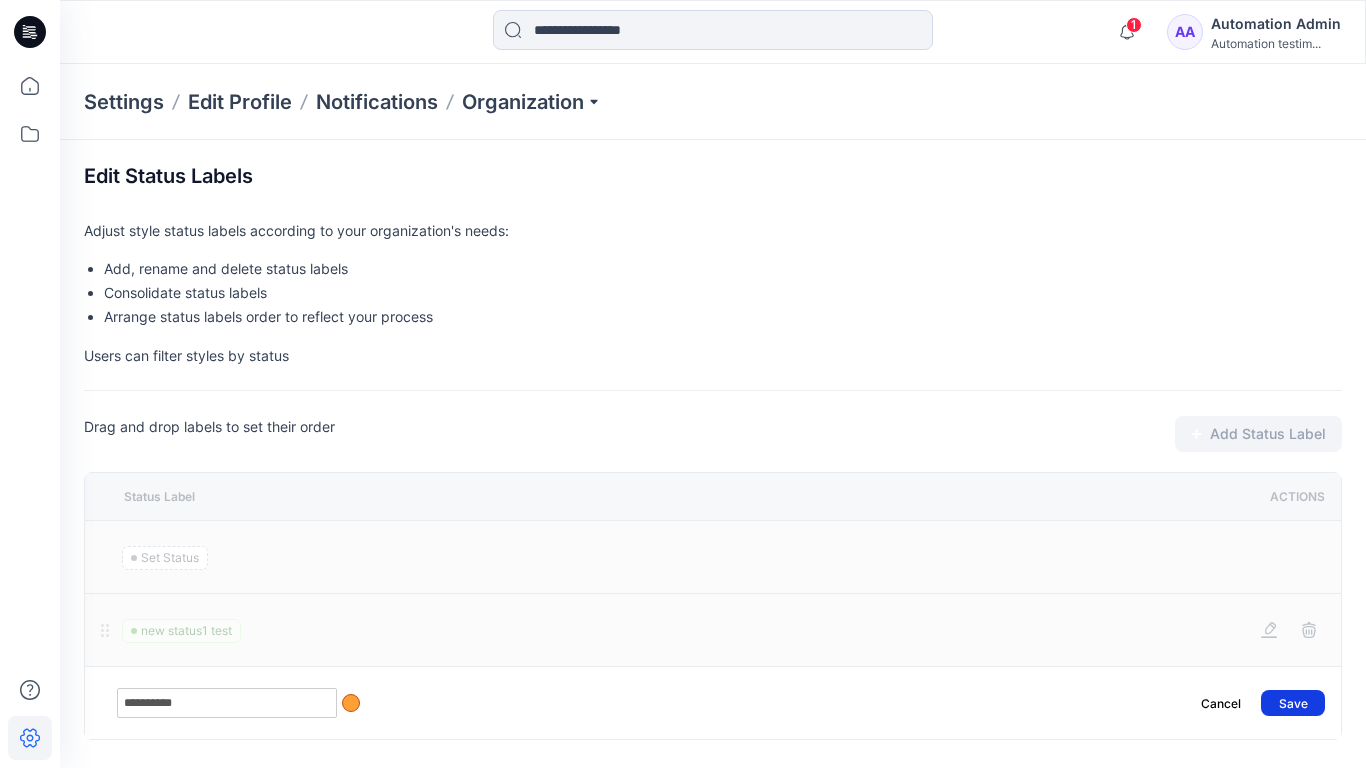 type on "**********" 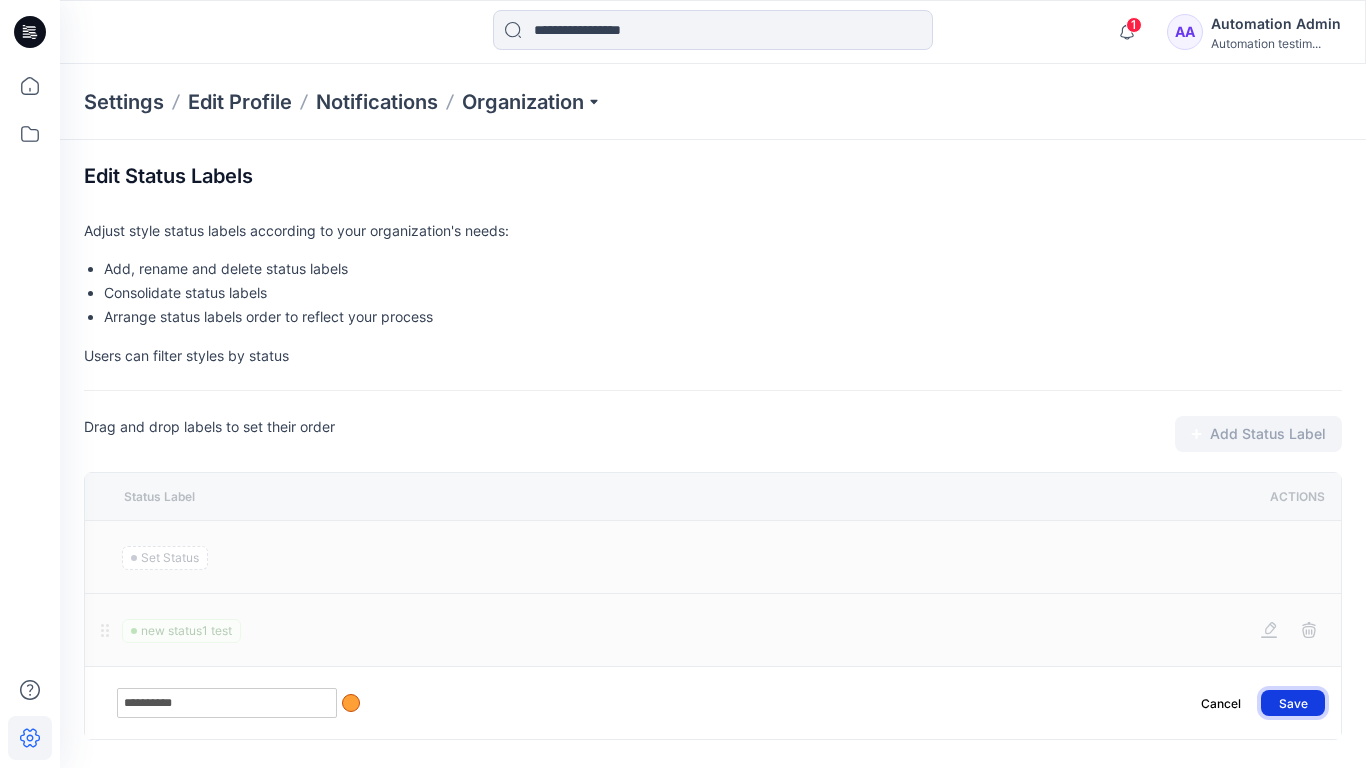 click on "Save" at bounding box center (1293, 703) 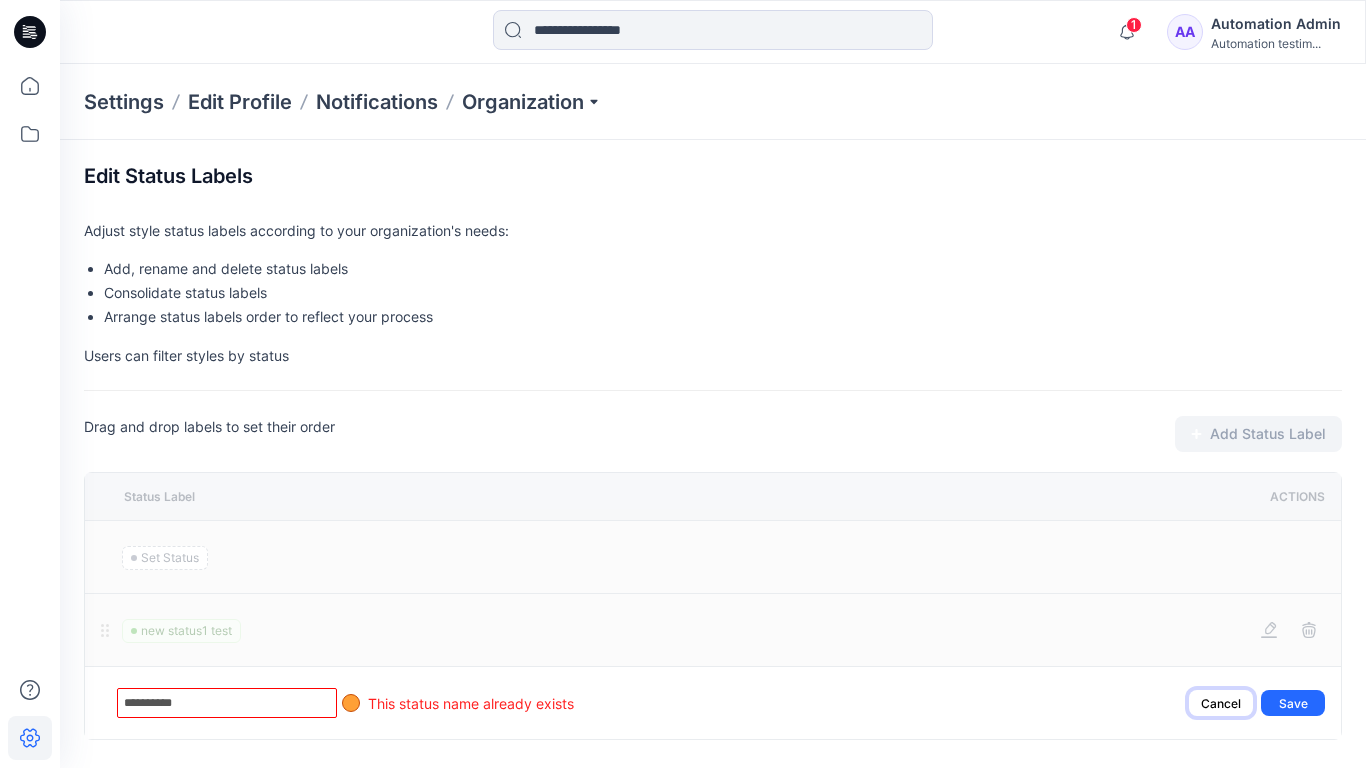 click on "Cancel" at bounding box center (1221, 703) 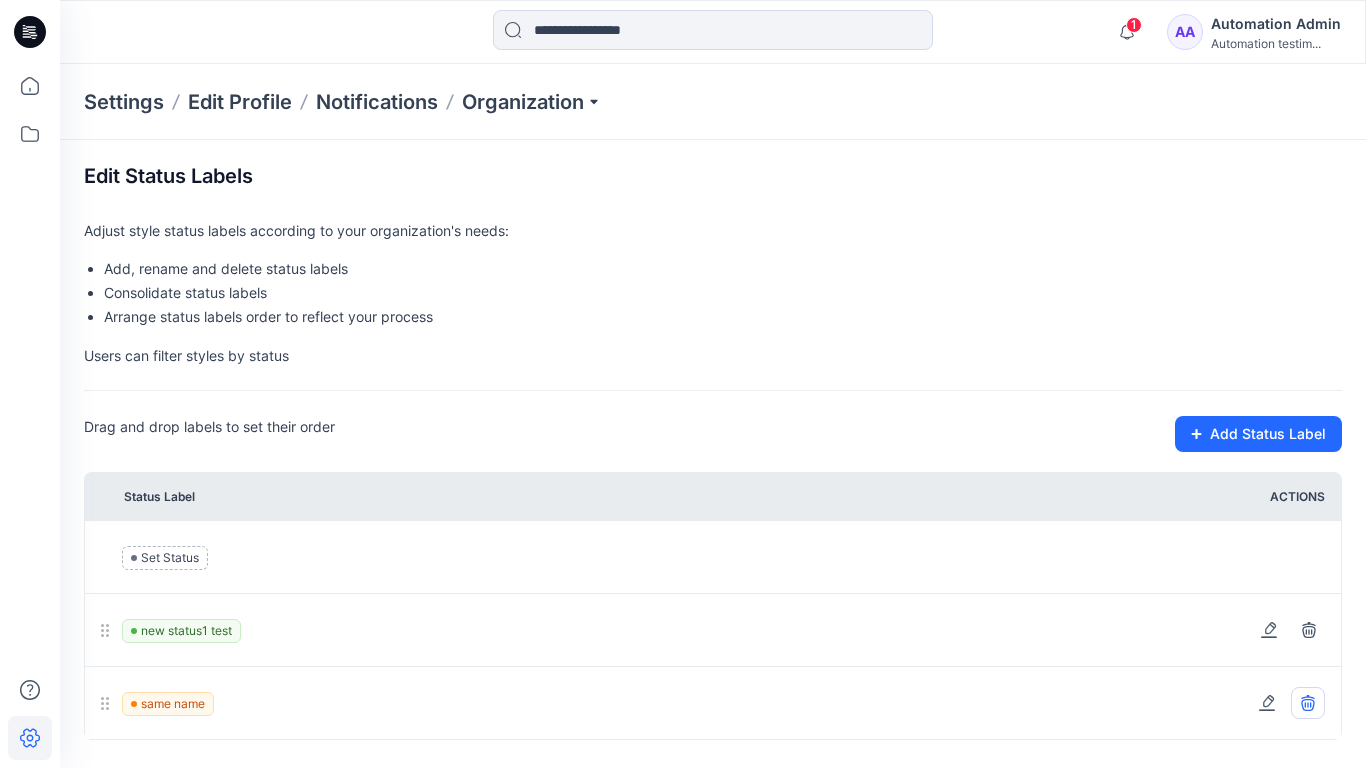 click 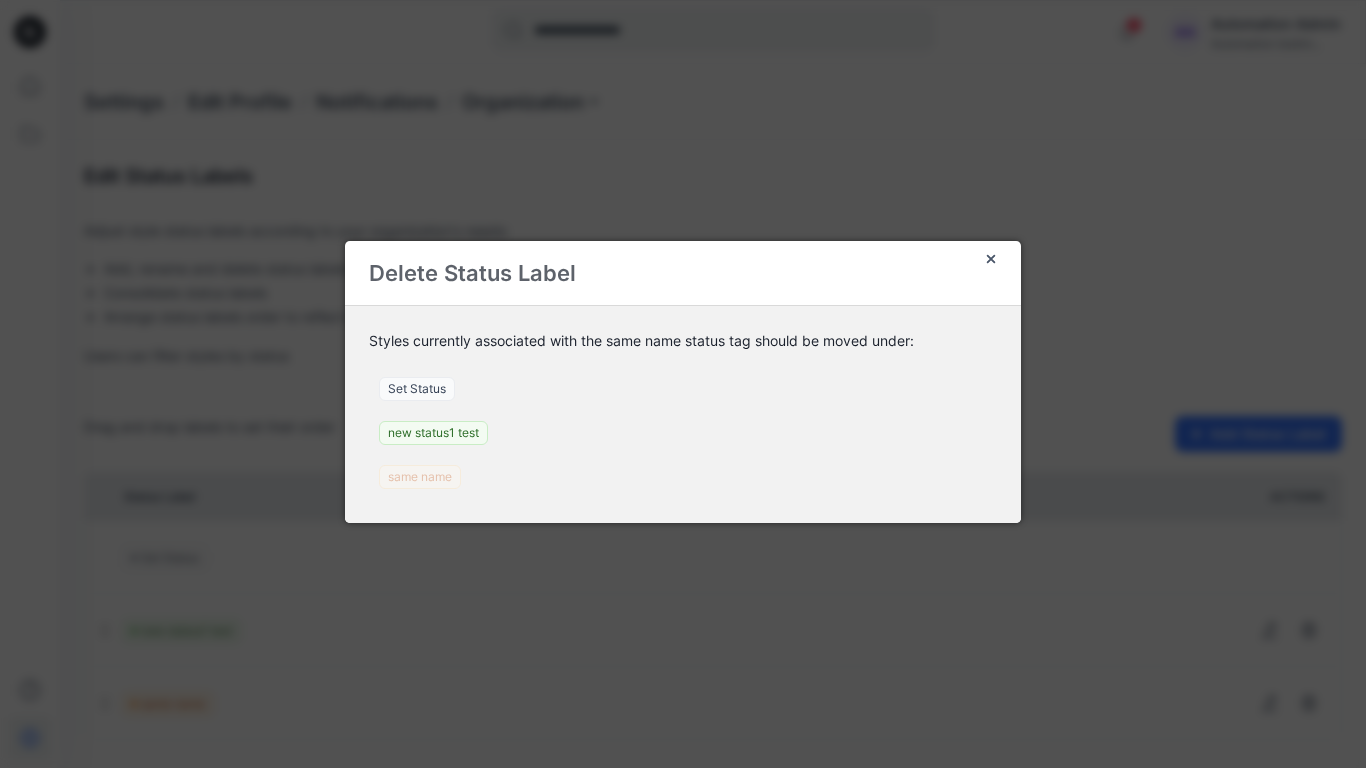 click on "Set Status" at bounding box center (417, 389) 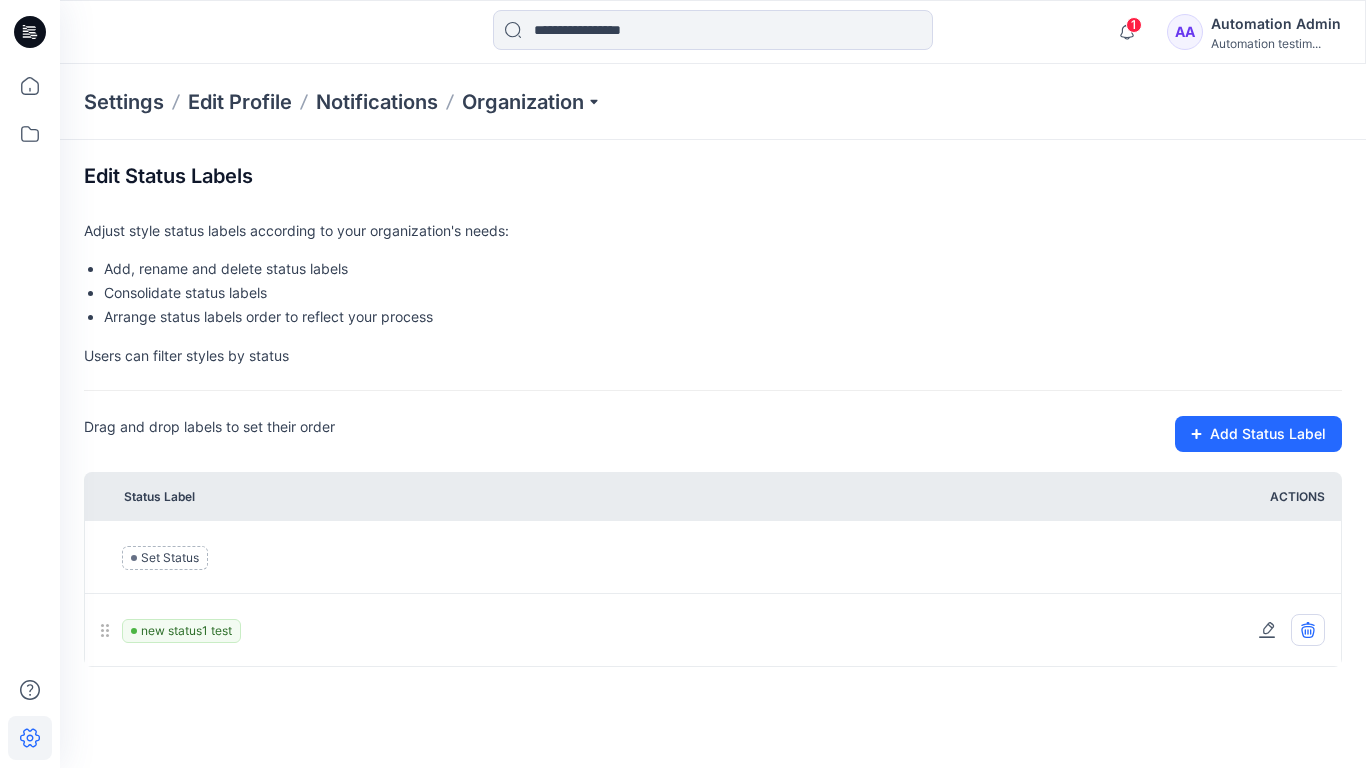 click 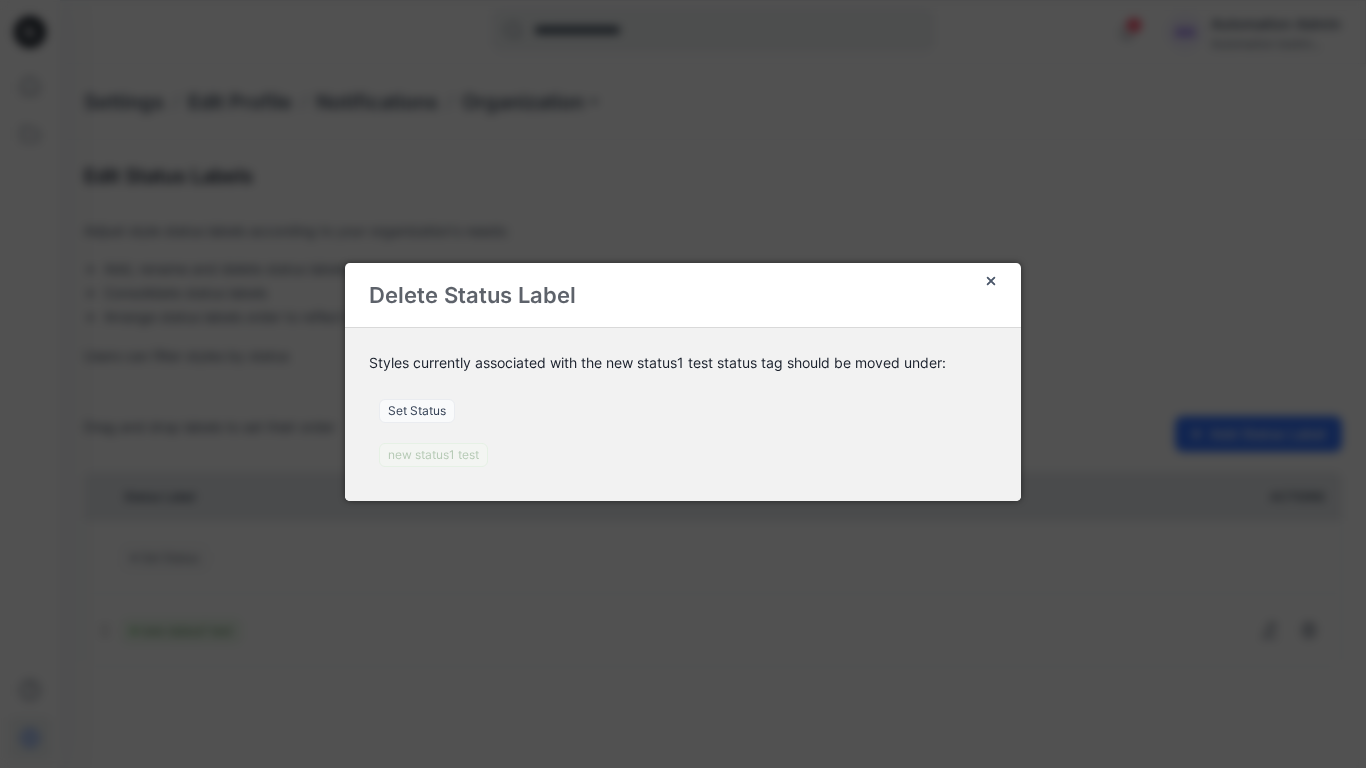 click on "Set Status" at bounding box center [417, 411] 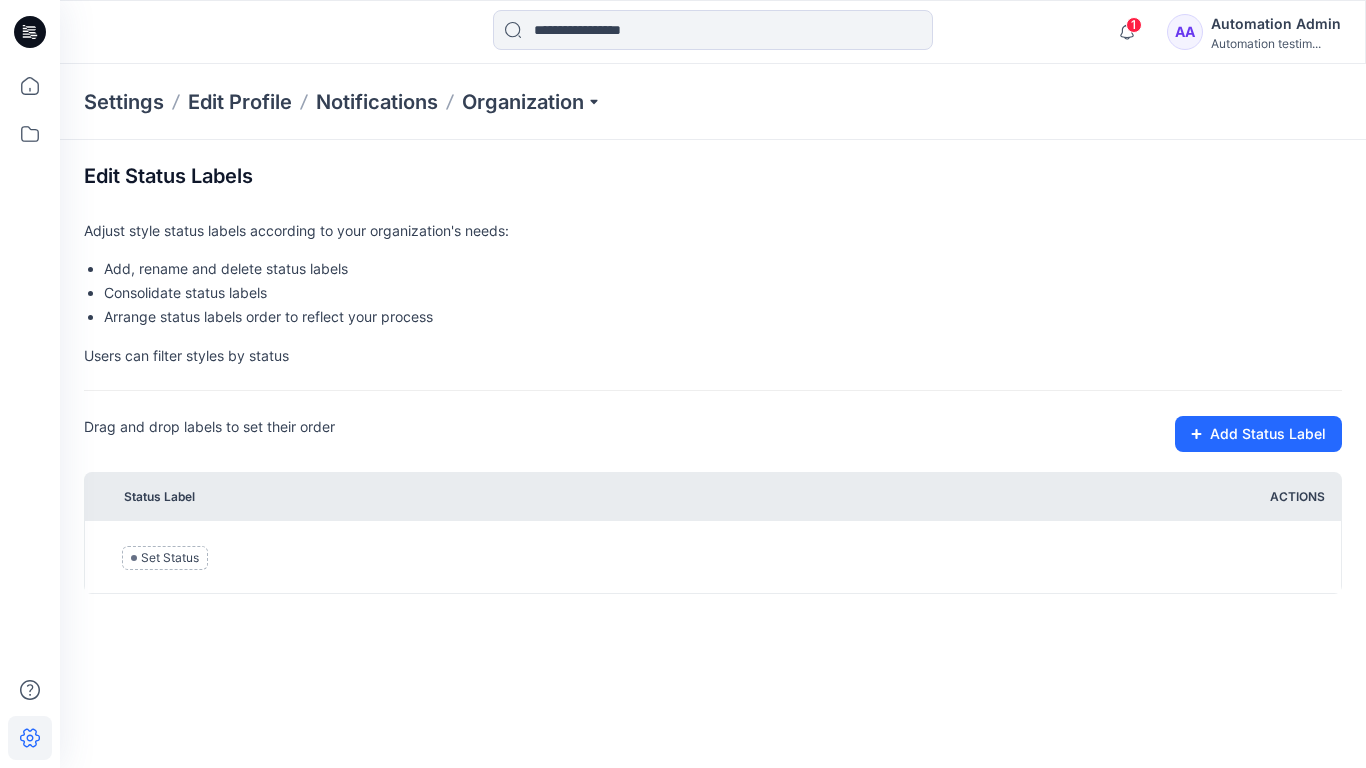 click on "Automation Admin" at bounding box center [1276, 24] 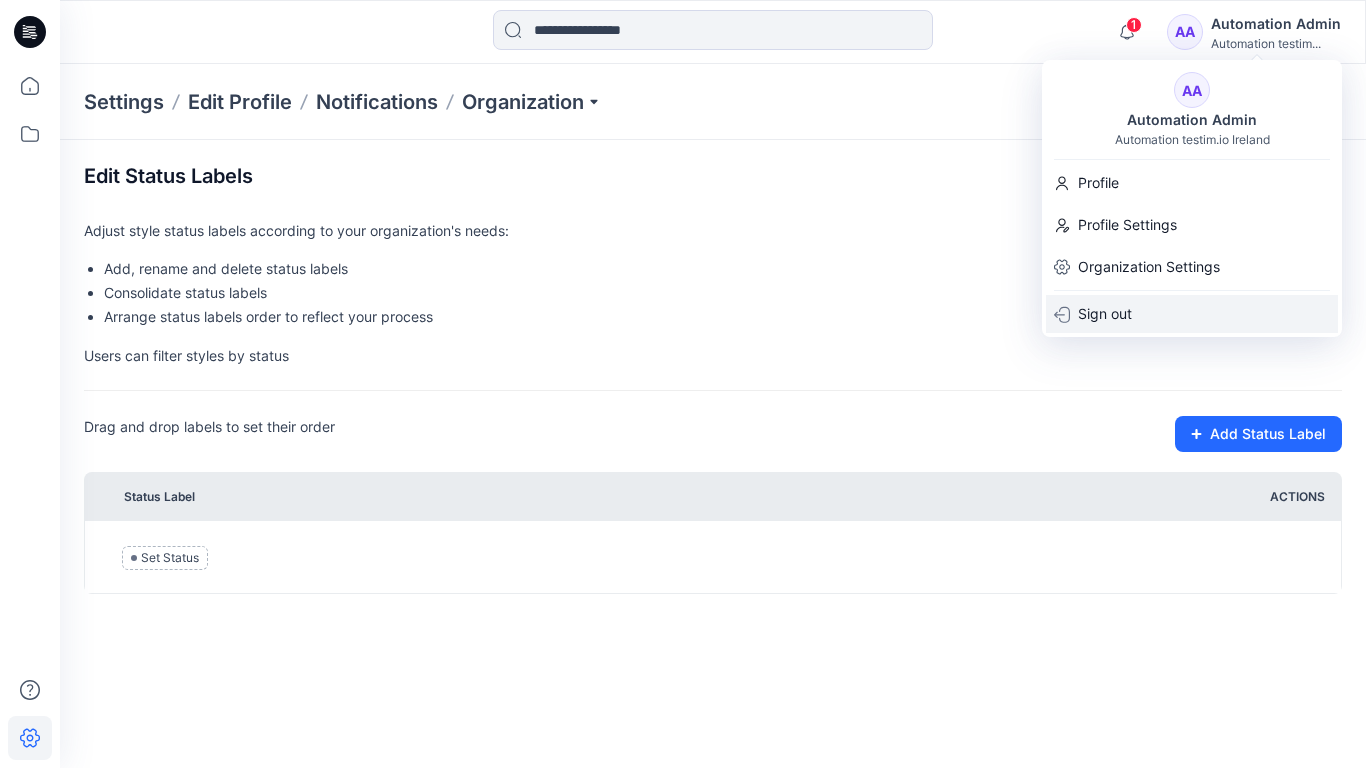 click on "Sign out" at bounding box center (1105, 314) 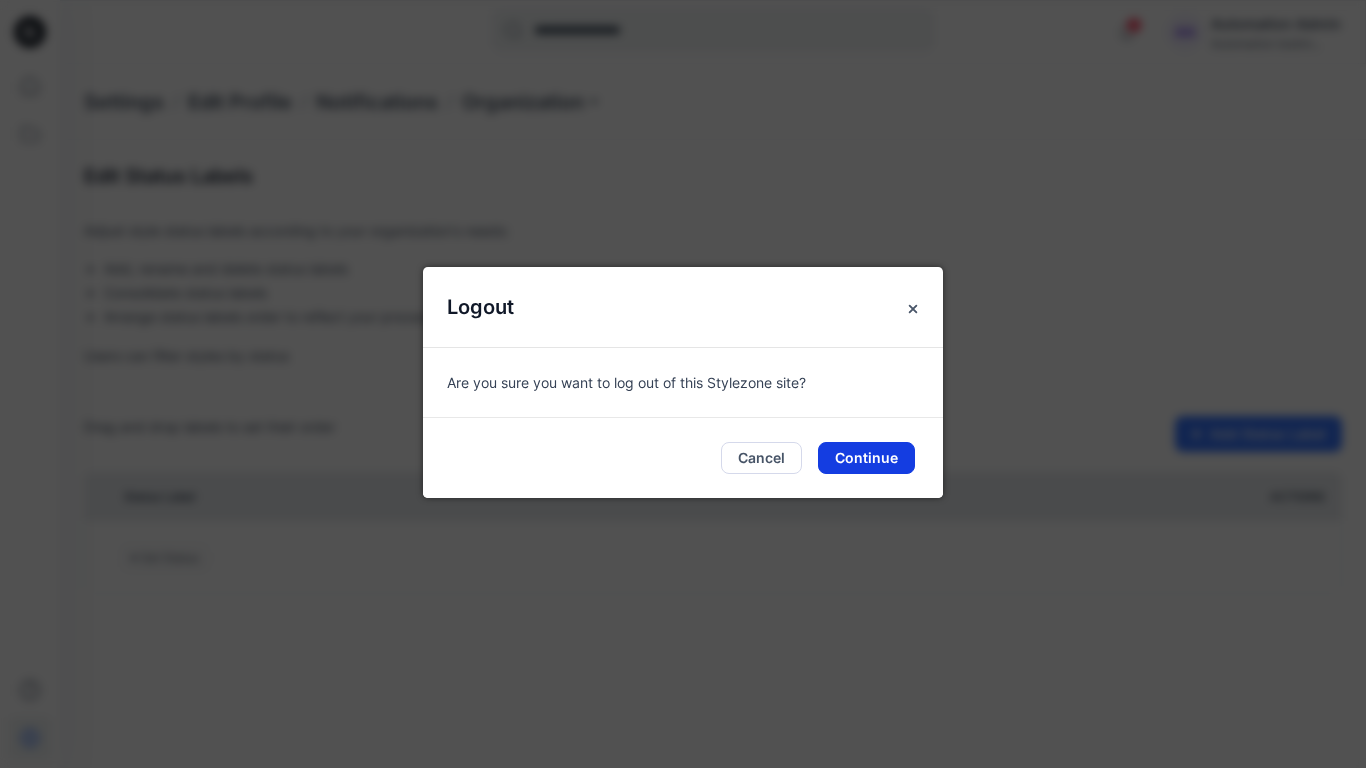 click on "Continue" at bounding box center (866, 458) 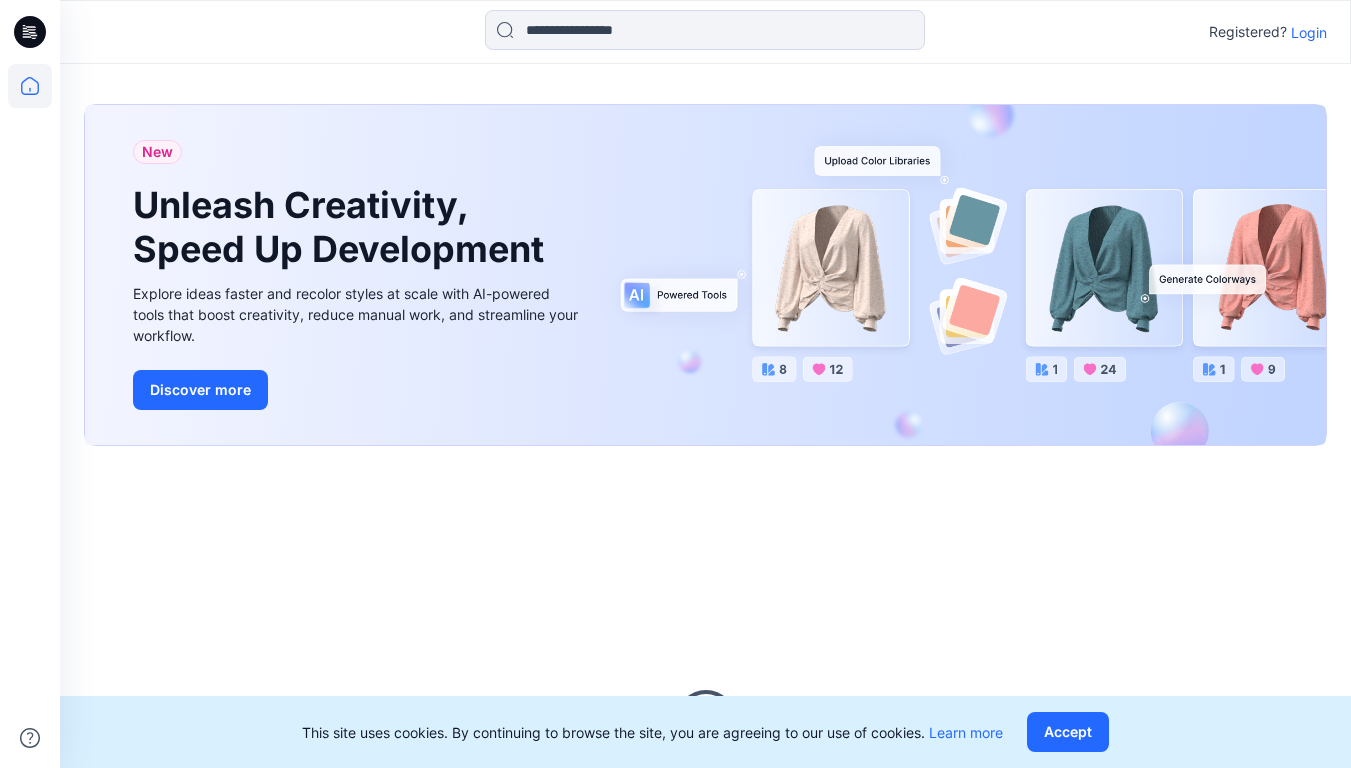 scroll, scrollTop: 0, scrollLeft: 0, axis: both 